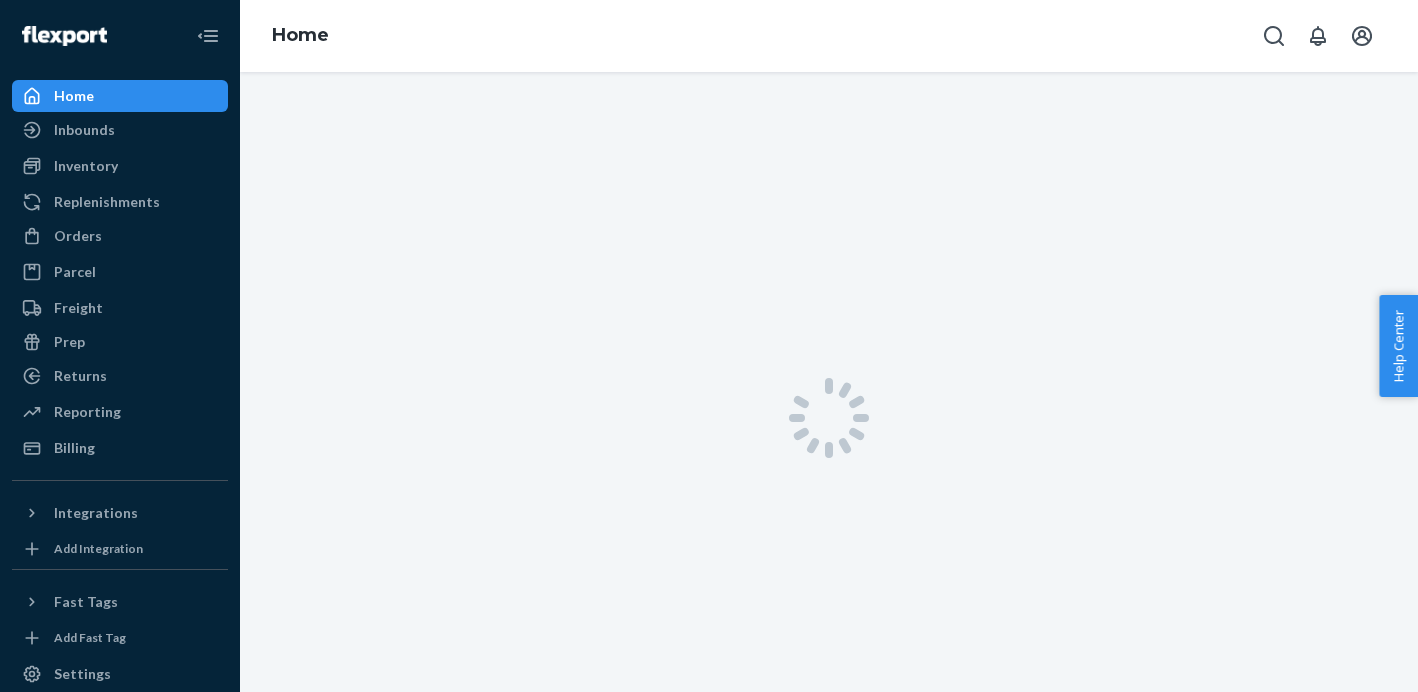 scroll, scrollTop: 0, scrollLeft: 0, axis: both 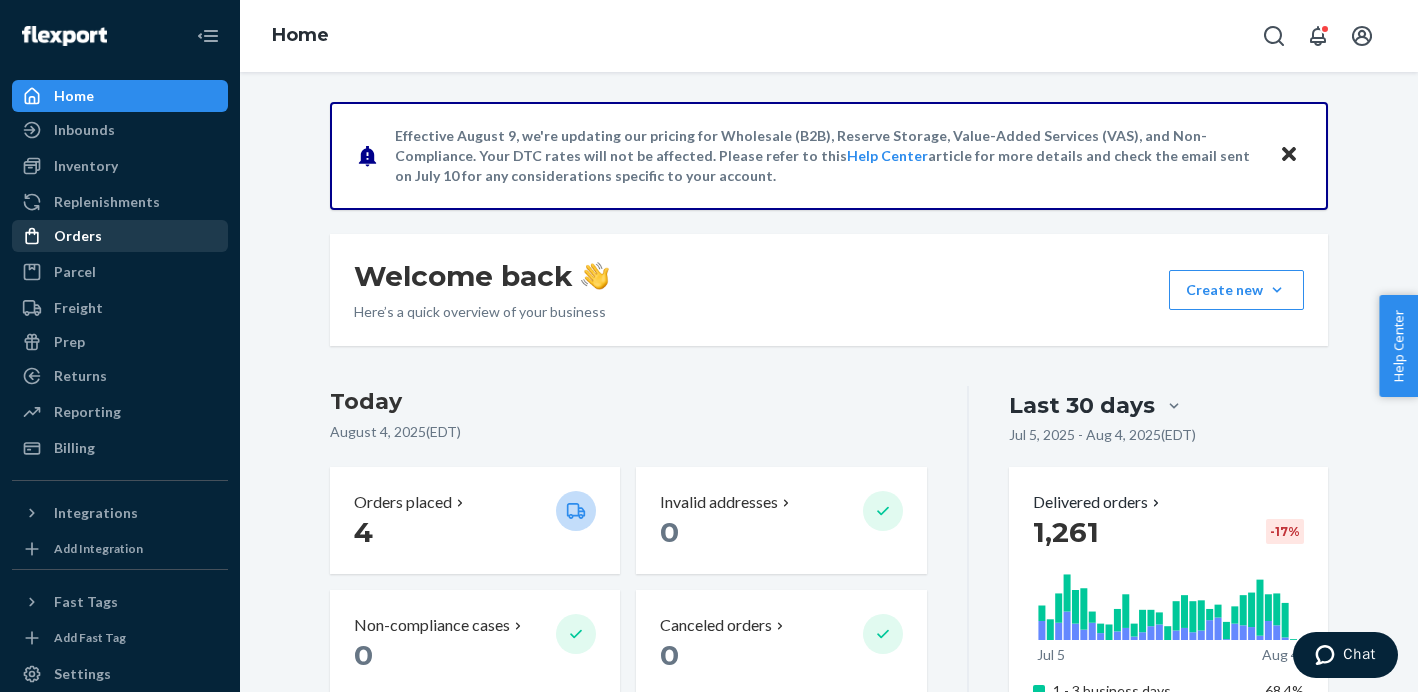 click on "Orders" at bounding box center (78, 236) 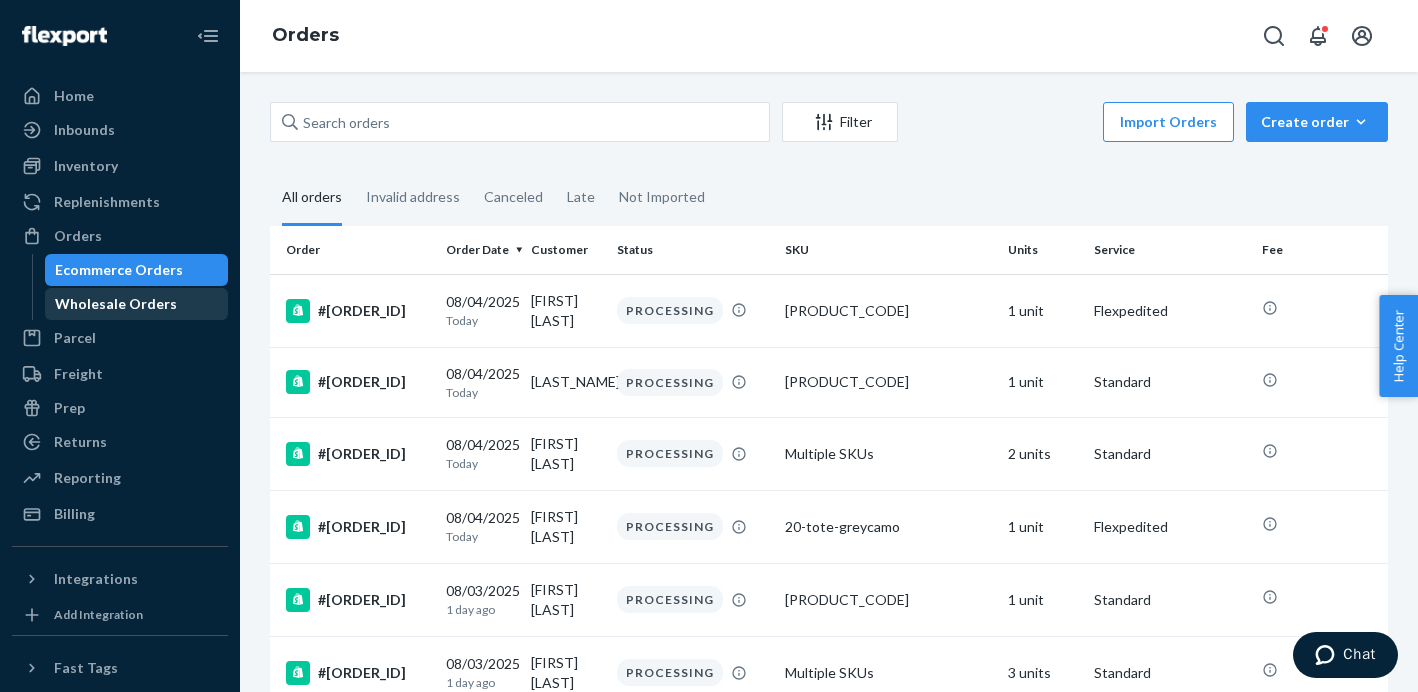 click on "Wholesale Orders" at bounding box center (116, 304) 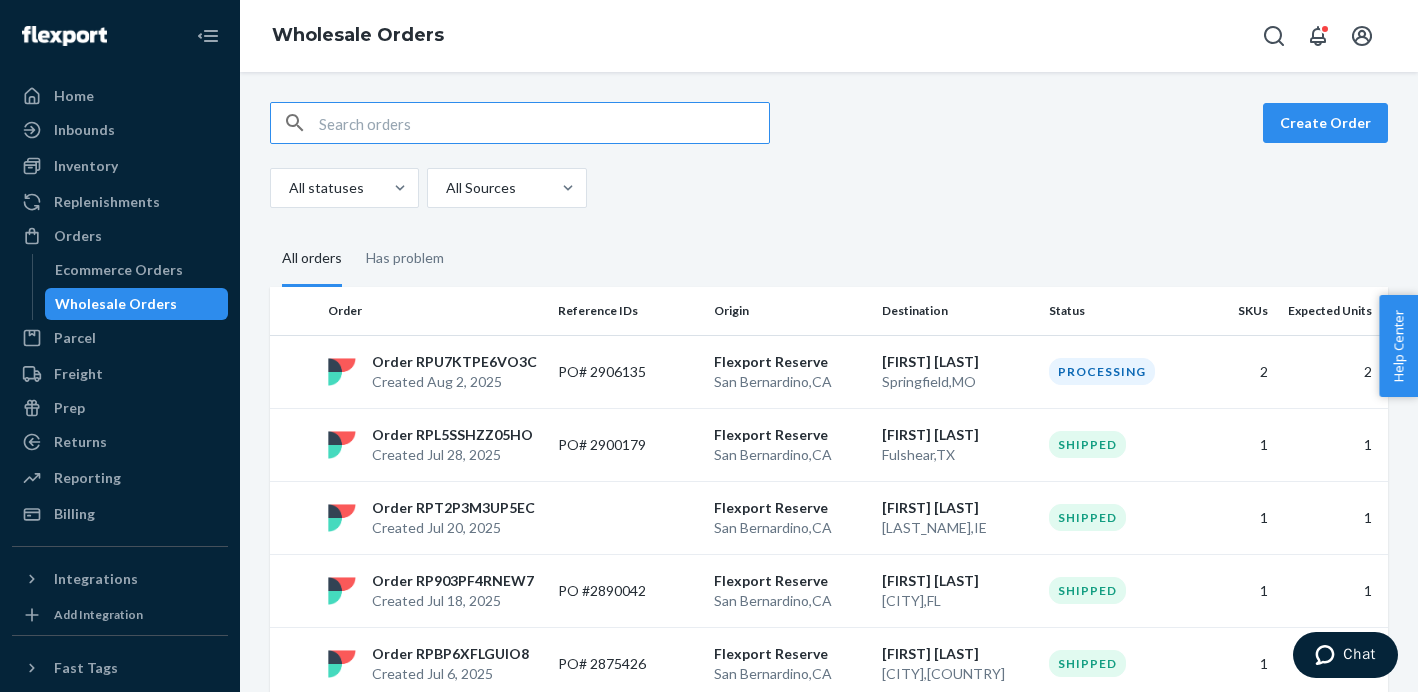click on "Create Order All statuses All Sources" at bounding box center [829, 155] 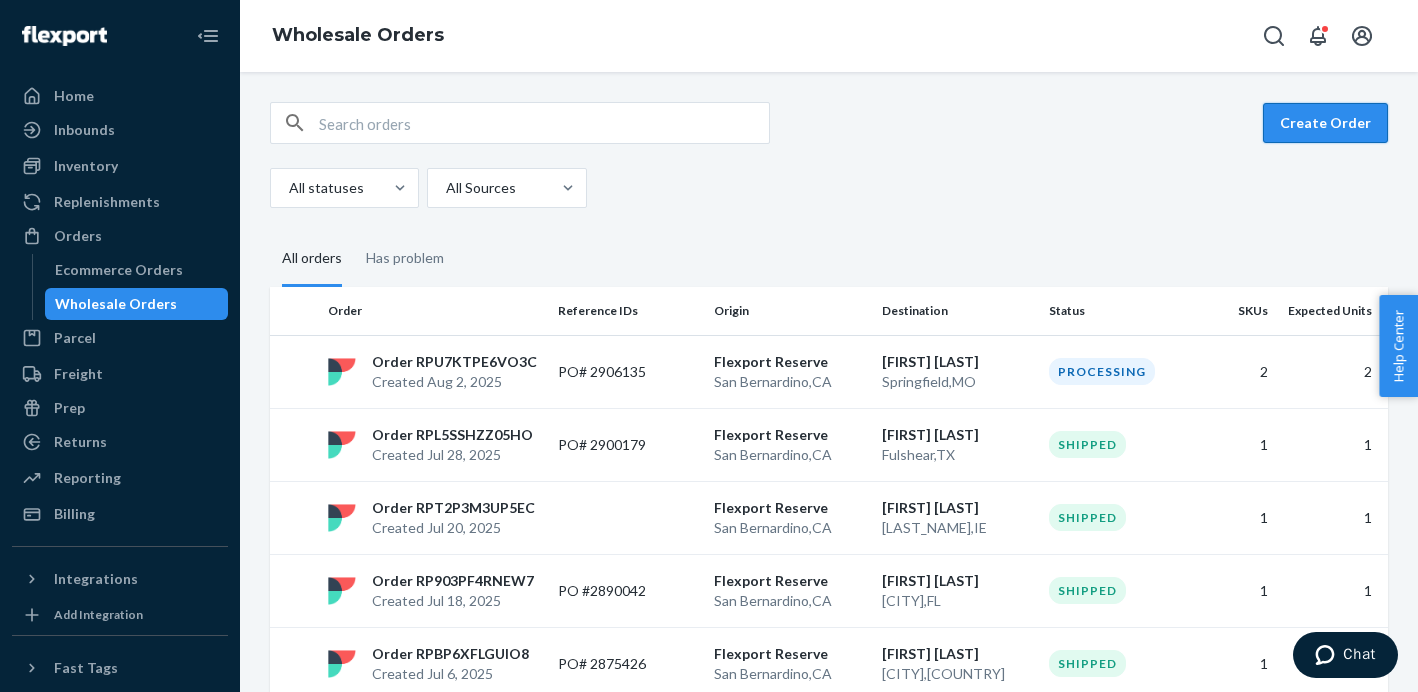 click on "Create Order" at bounding box center [1325, 123] 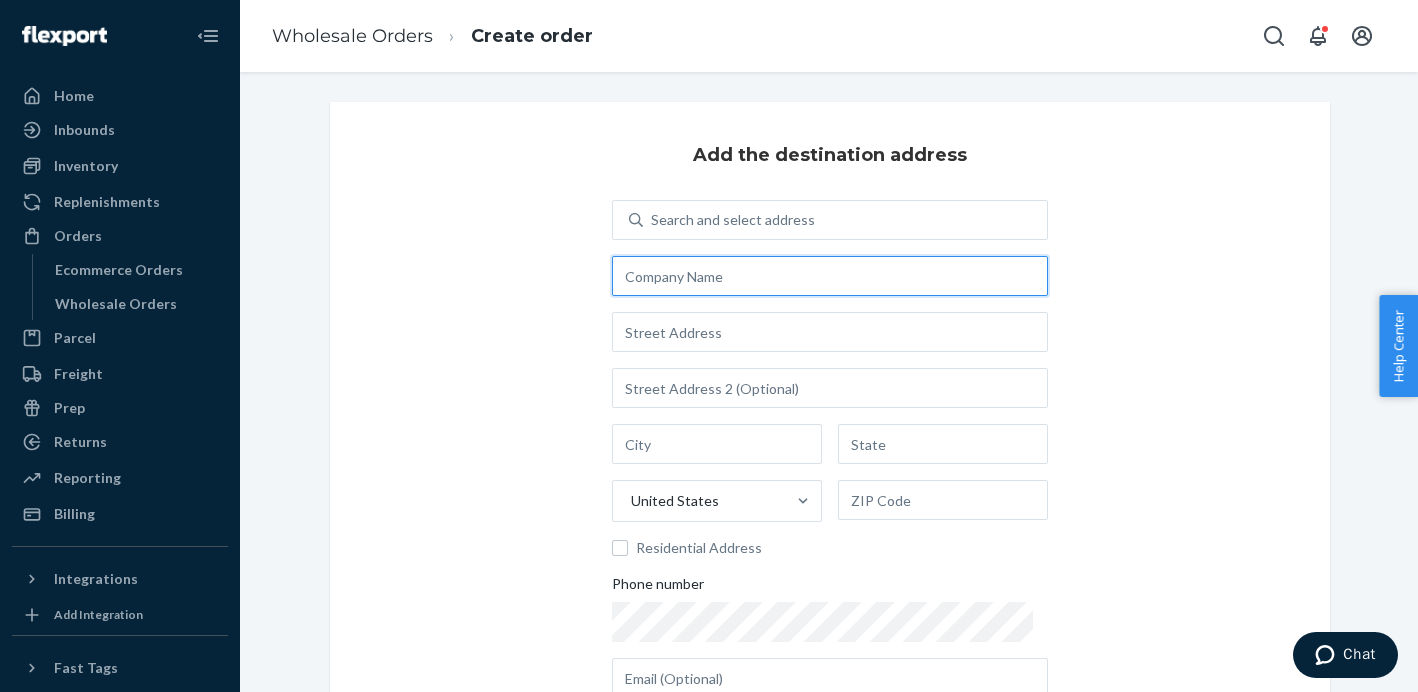 click at bounding box center (830, 276) 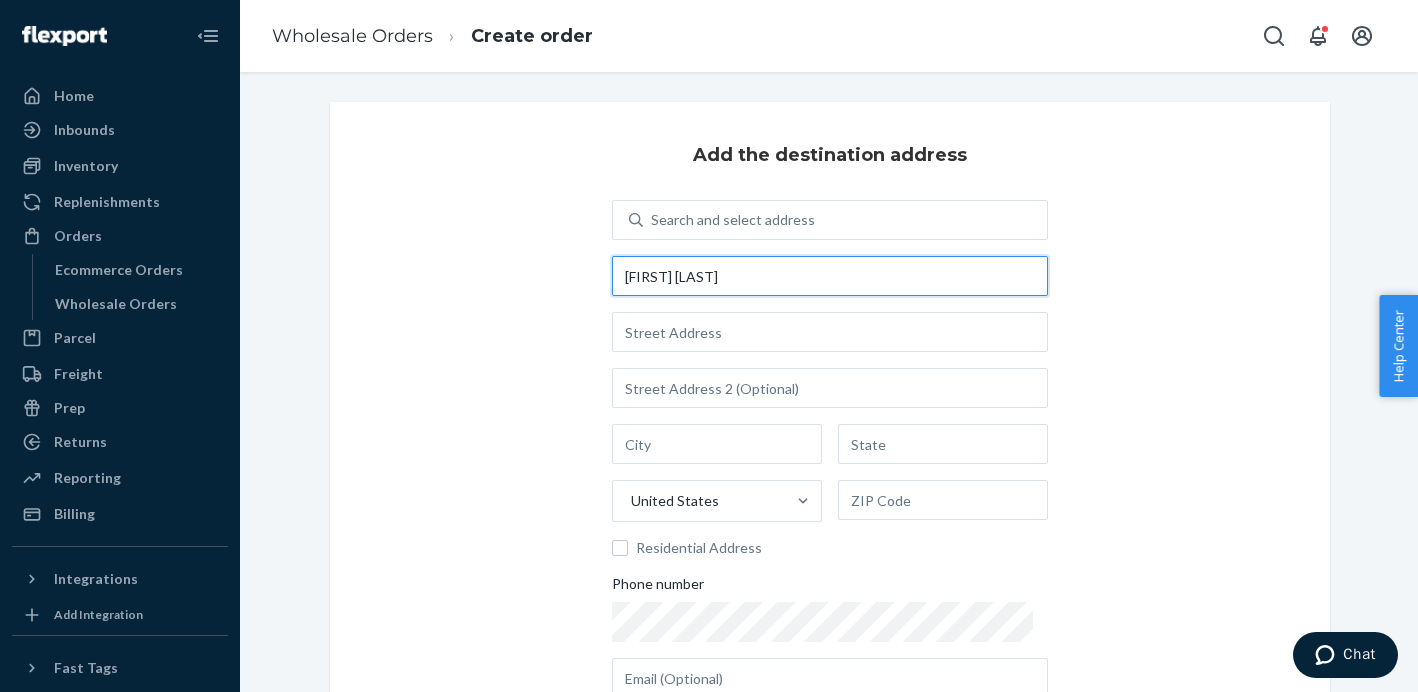 type on "[FIRST] [LAST]" 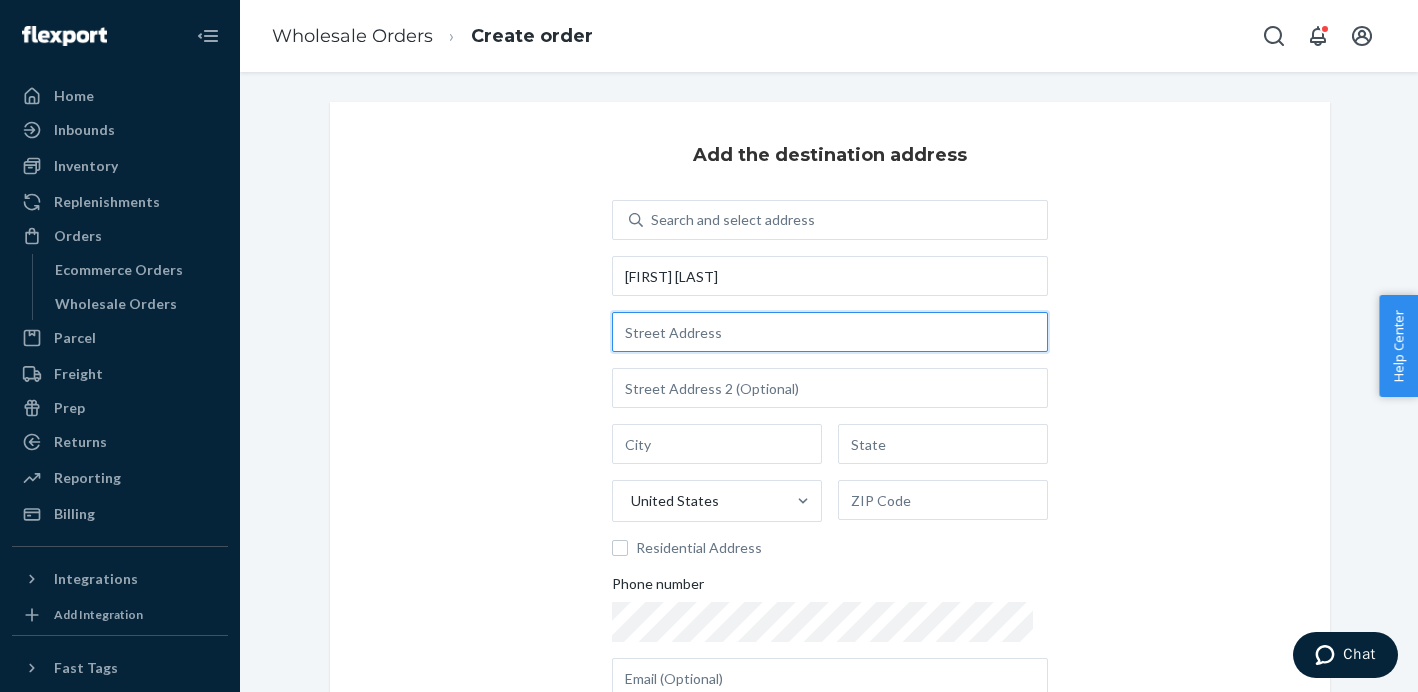 click at bounding box center (830, 332) 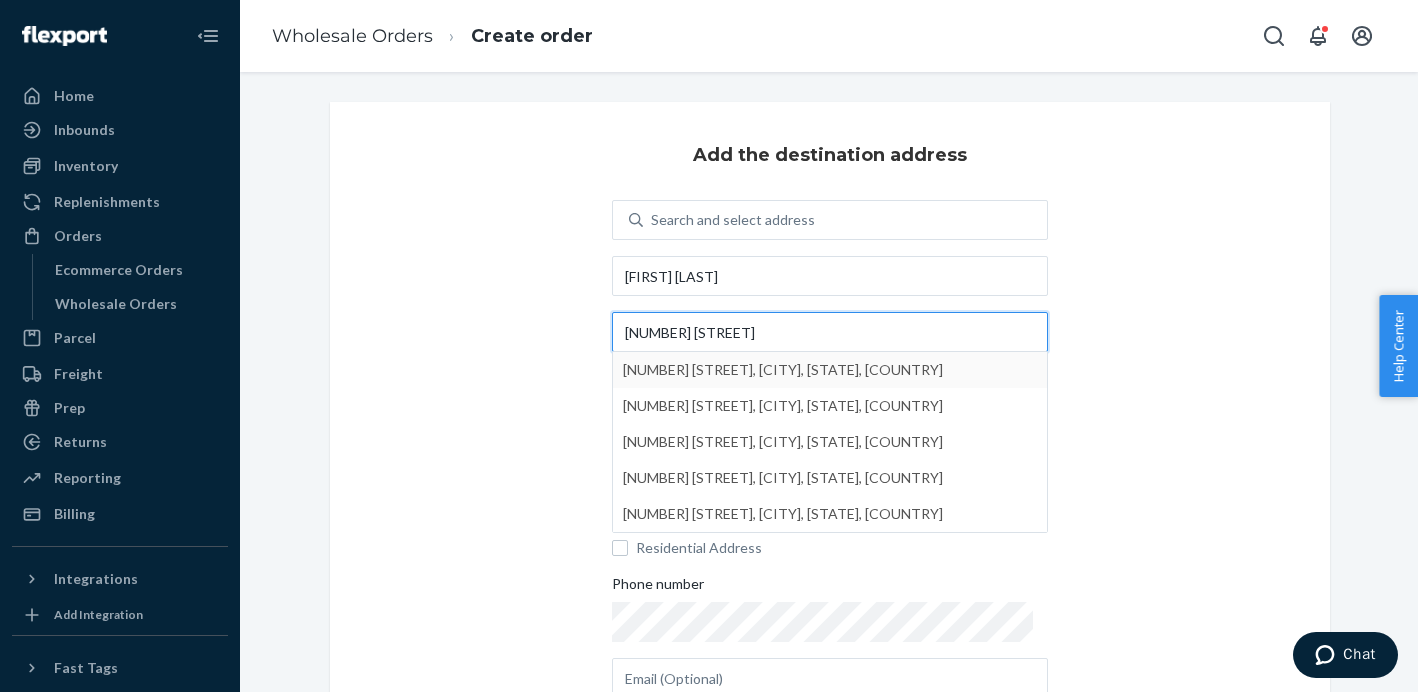 type on "[NUMBER] [STREET]" 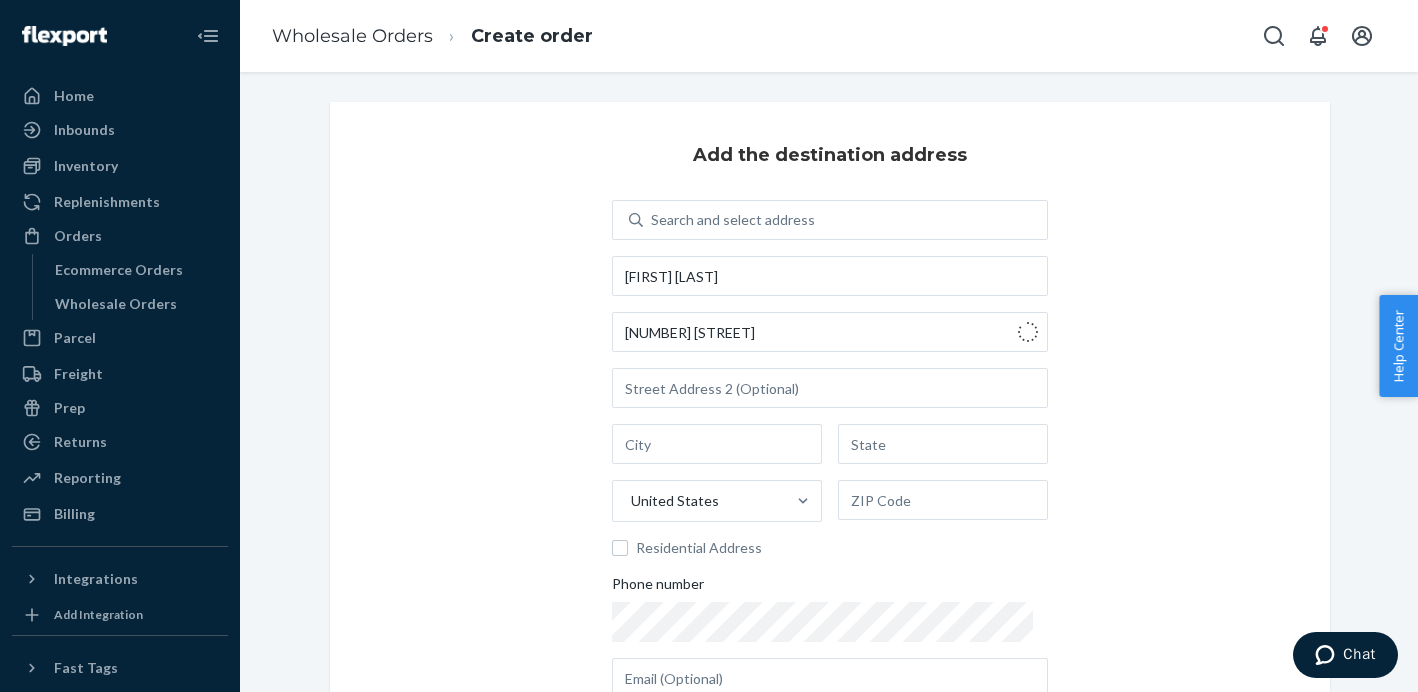 type on "[CITY]" 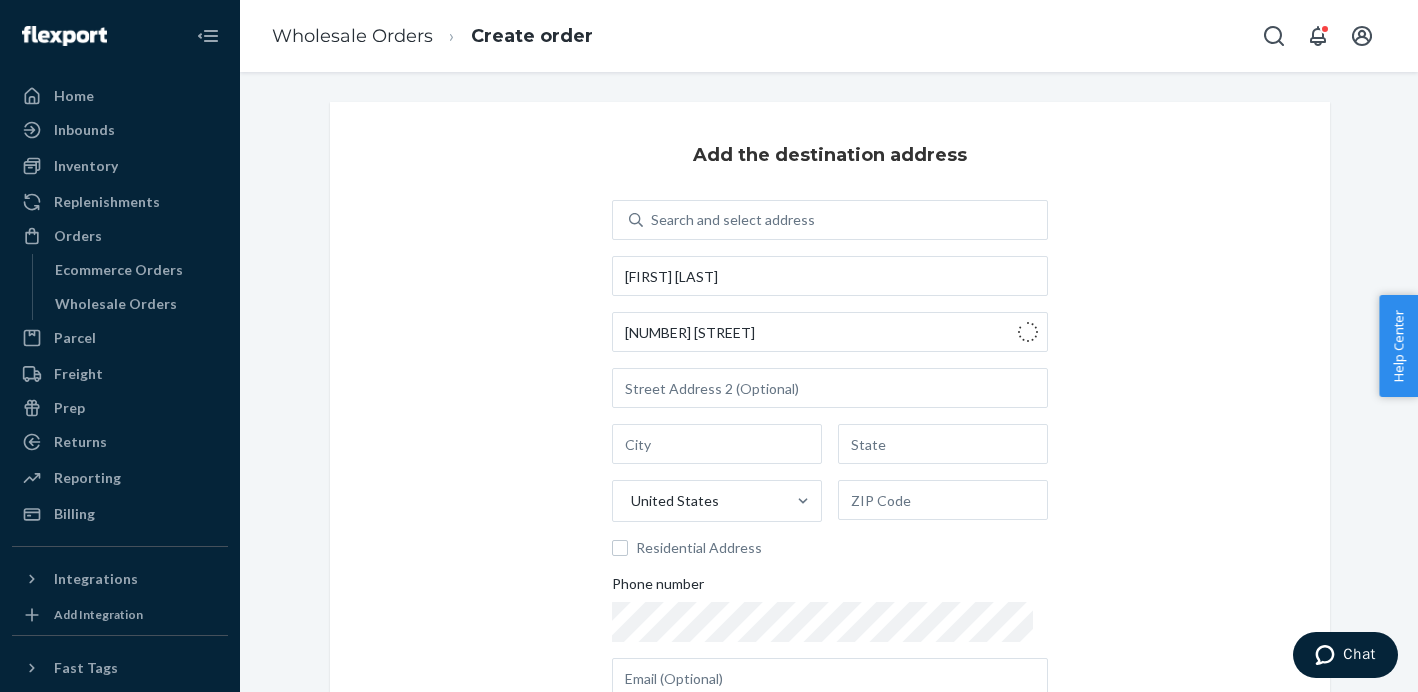 type on "WI" 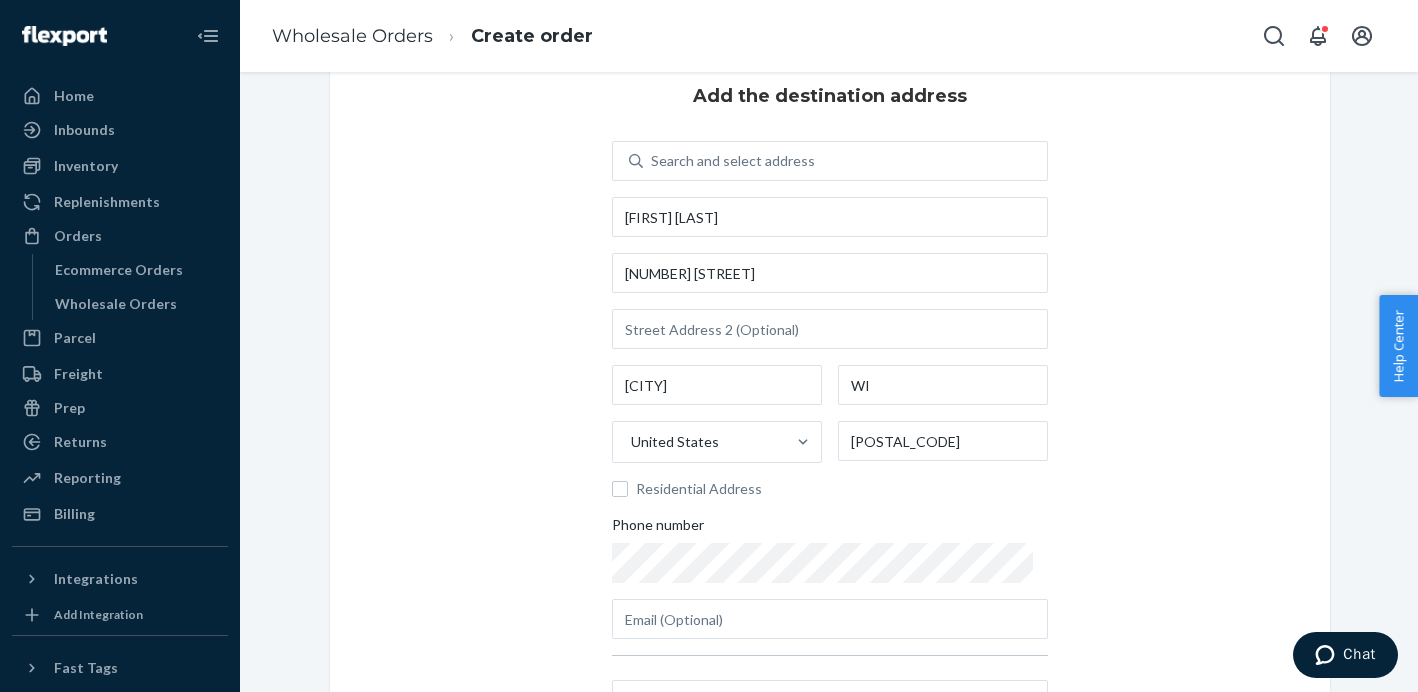 scroll, scrollTop: 72, scrollLeft: 0, axis: vertical 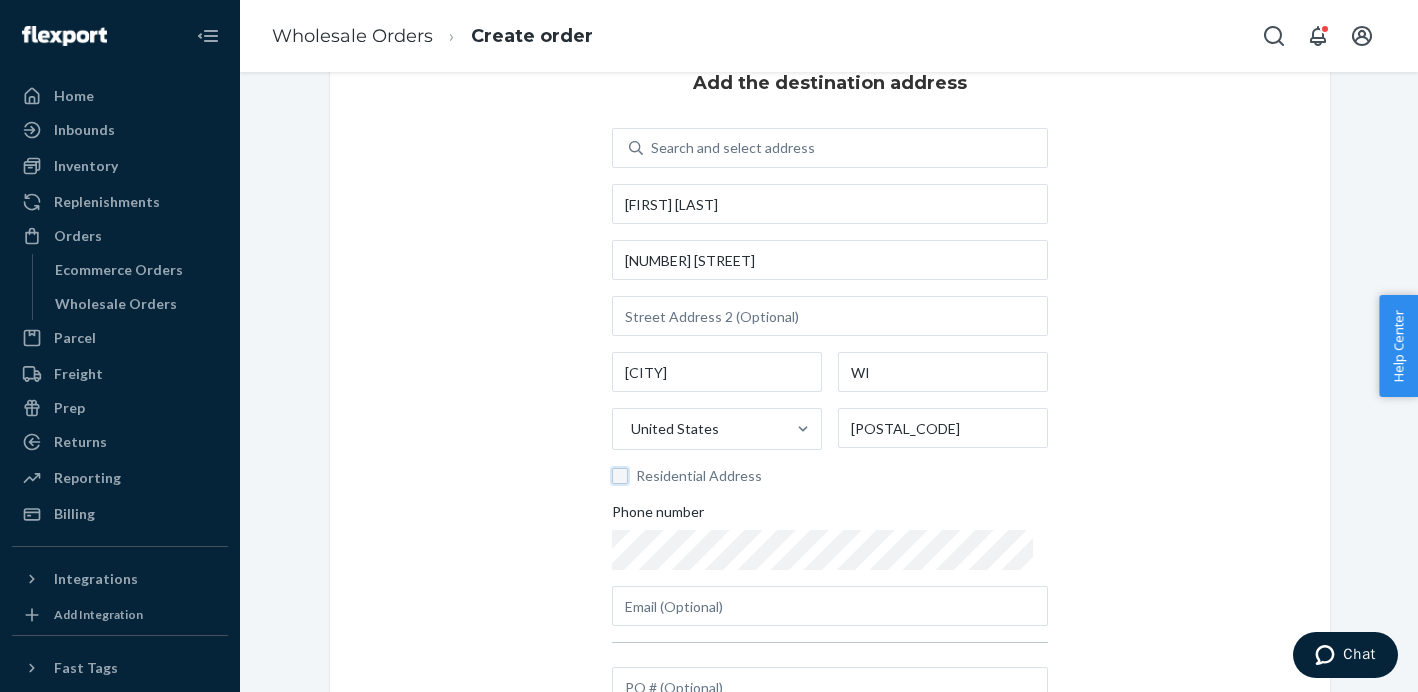 click on "Residential Address" at bounding box center [620, 476] 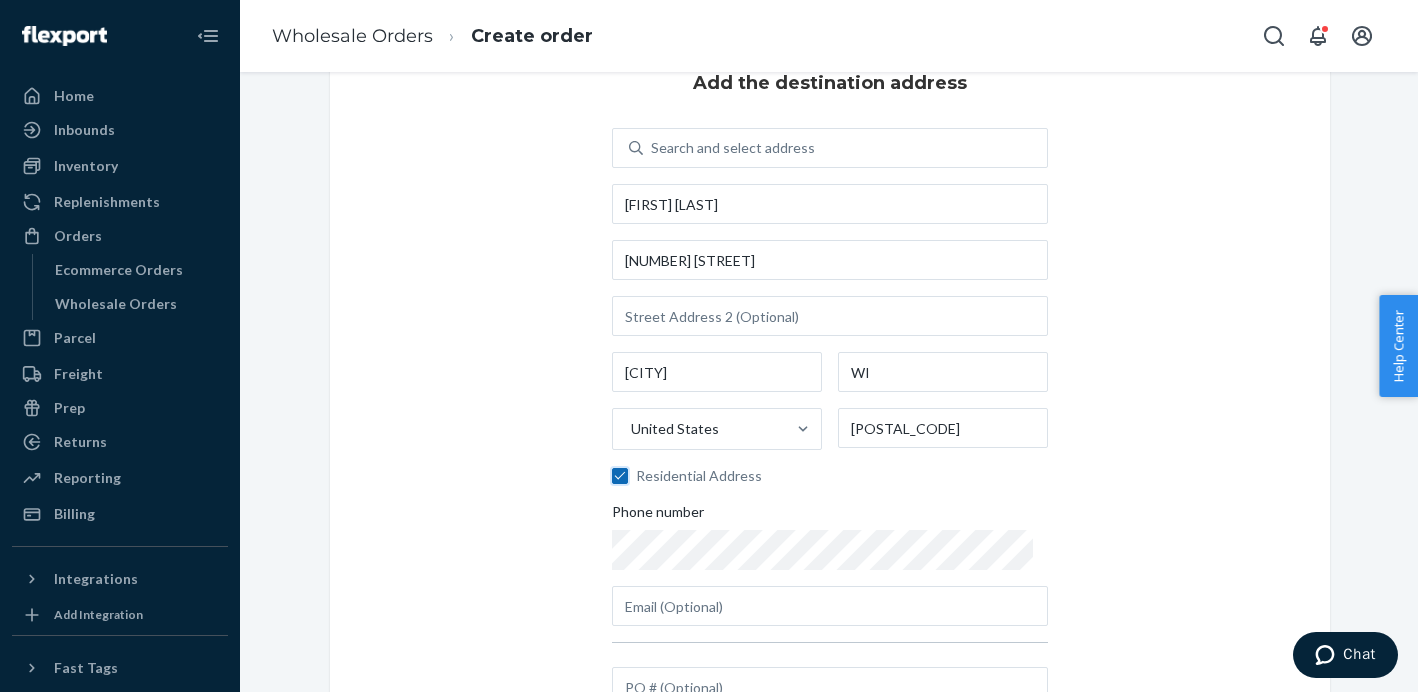 checkbox on "true" 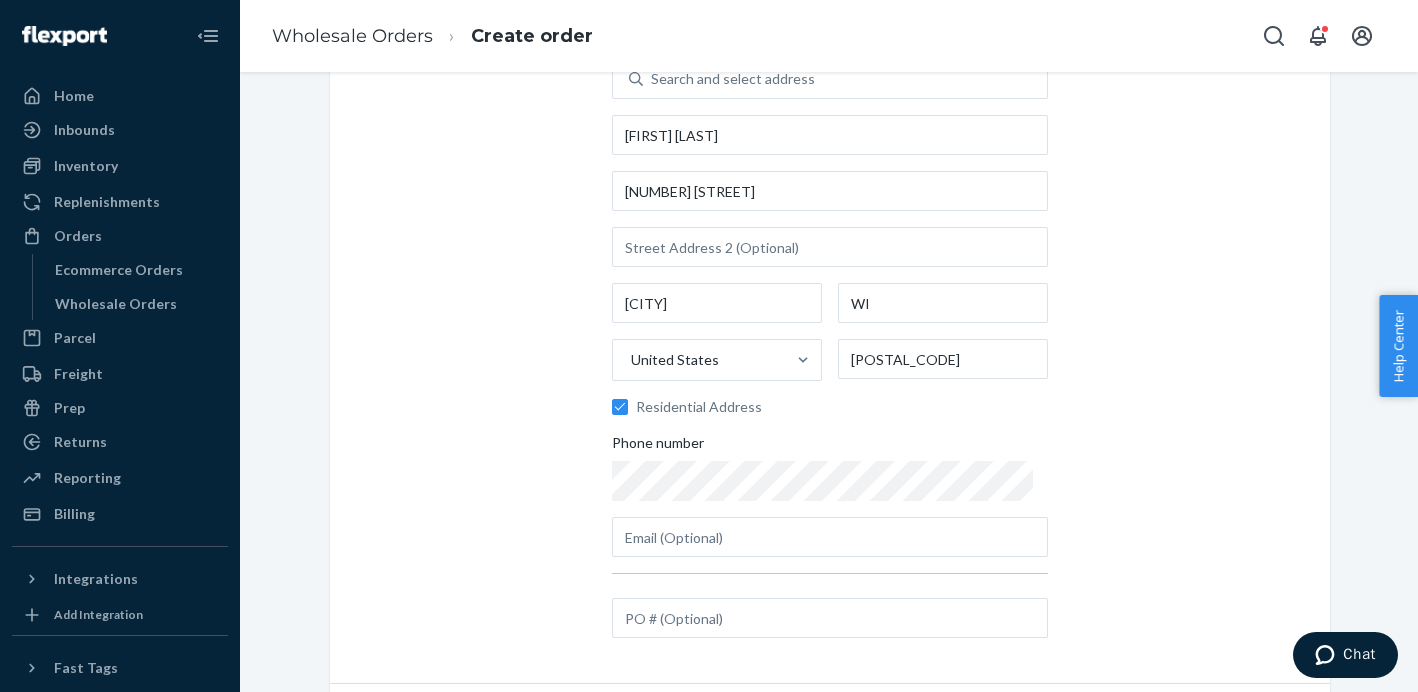 scroll, scrollTop: 148, scrollLeft: 0, axis: vertical 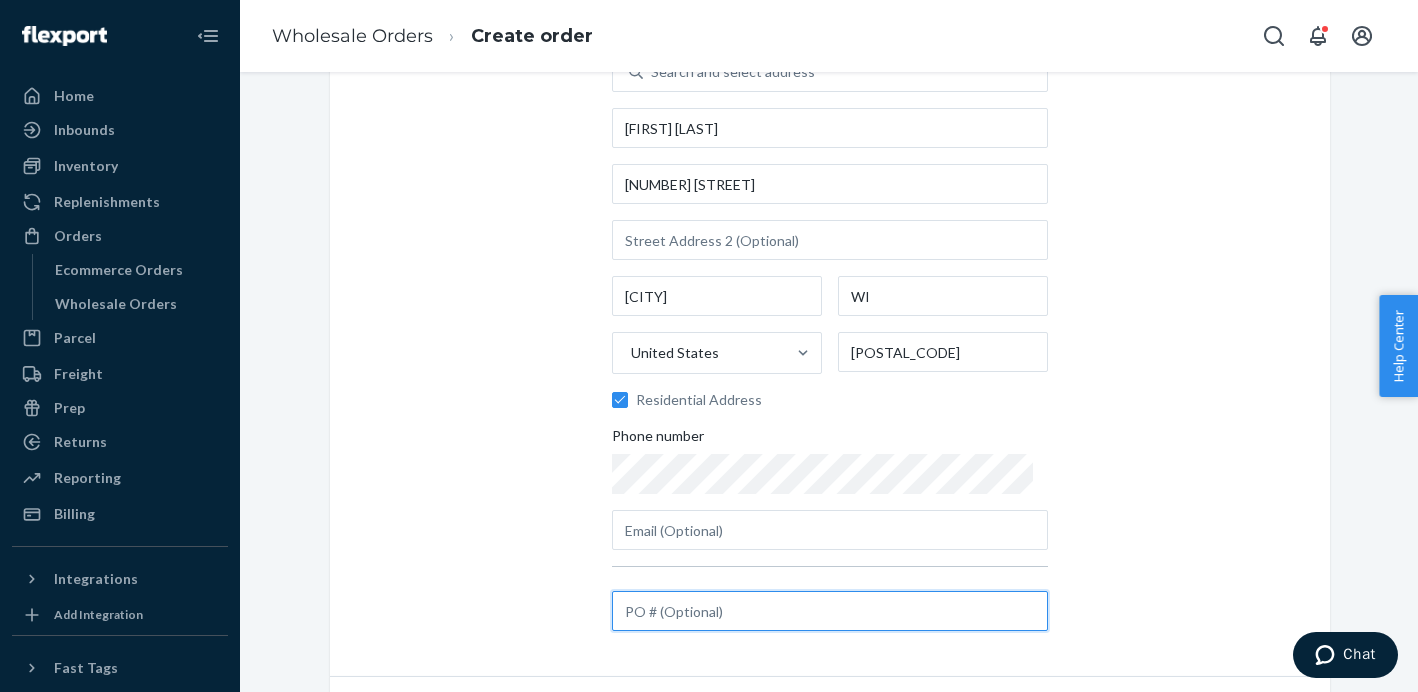 click at bounding box center (830, 611) 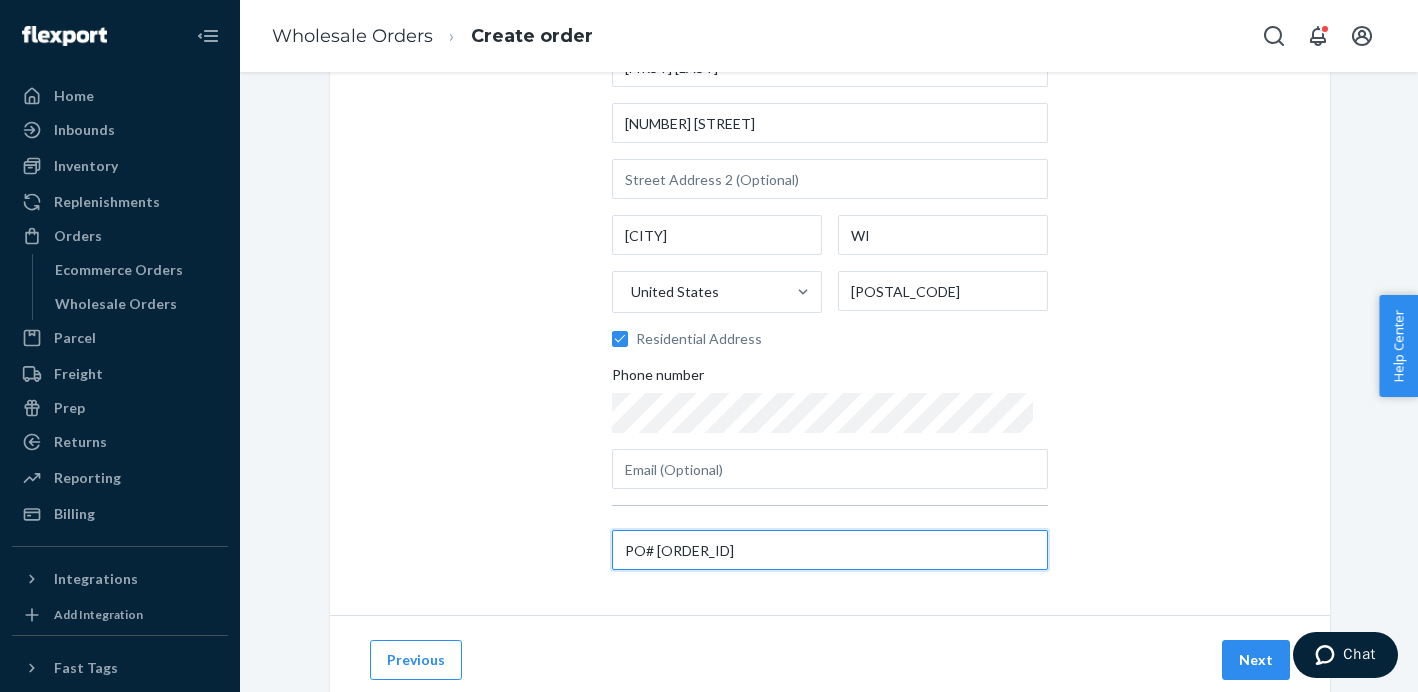 scroll, scrollTop: 221, scrollLeft: 0, axis: vertical 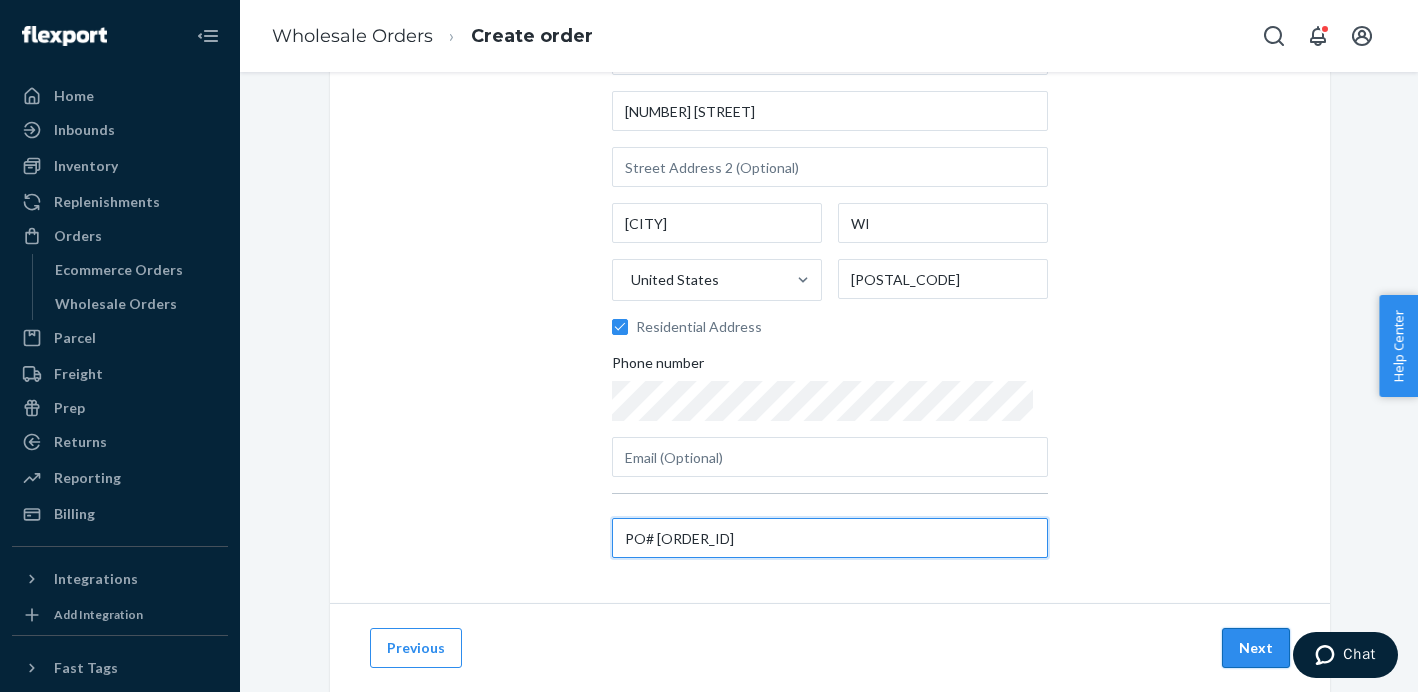 type on "PO# [ORDER_ID]" 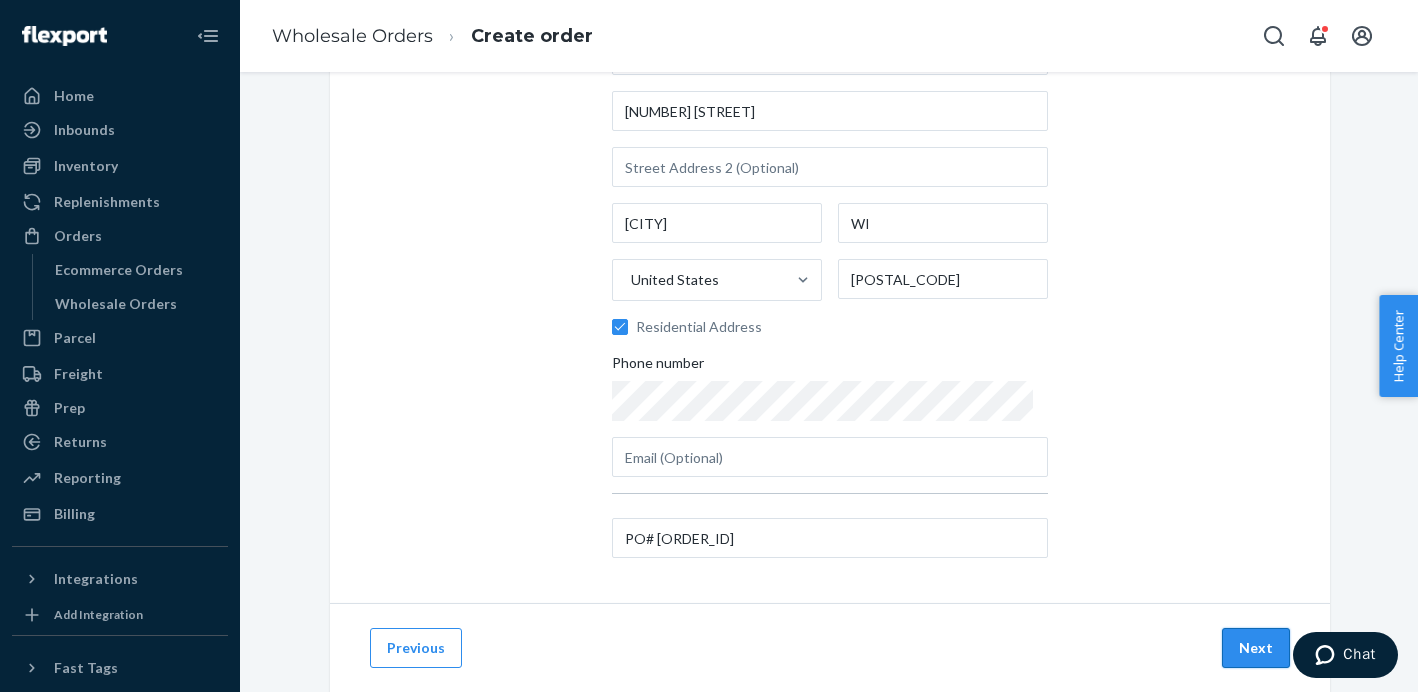 click on "Next" at bounding box center (1256, 648) 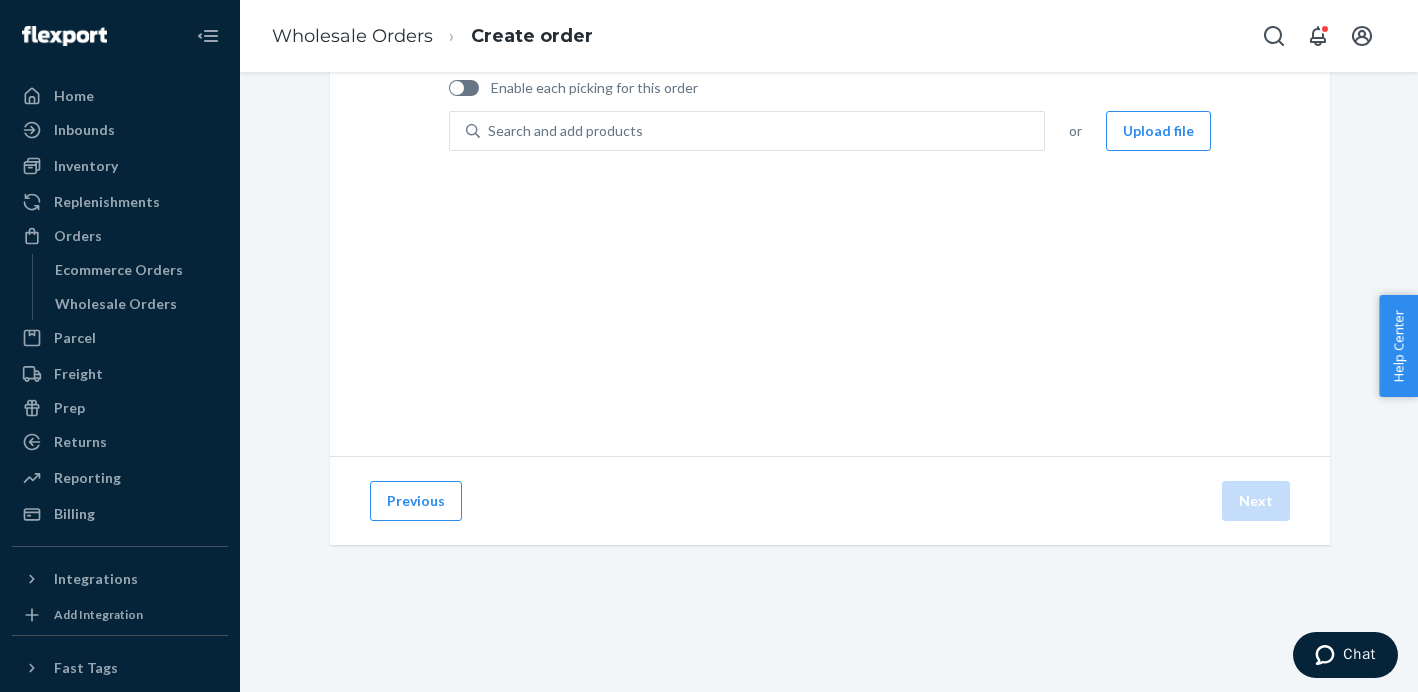 scroll, scrollTop: 158, scrollLeft: 0, axis: vertical 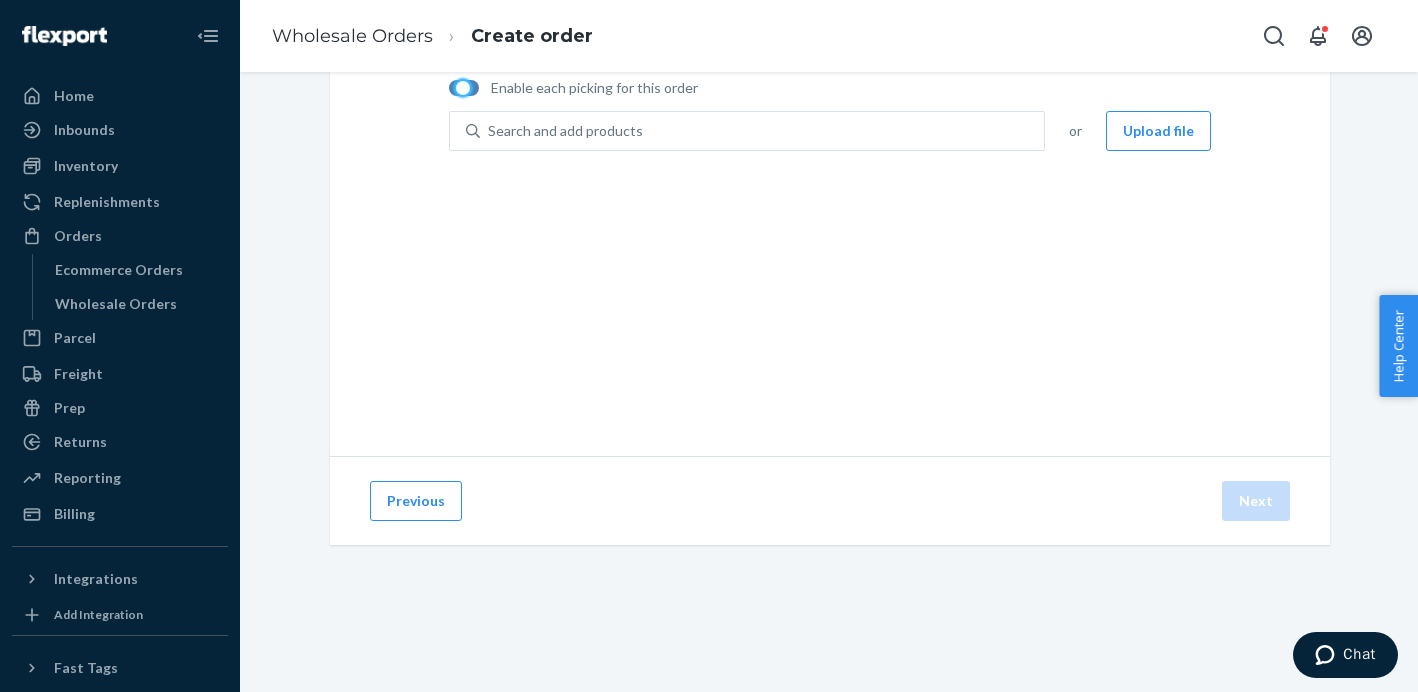 drag, startPoint x: 463, startPoint y: 84, endPoint x: 482, endPoint y: 85, distance: 19.026299 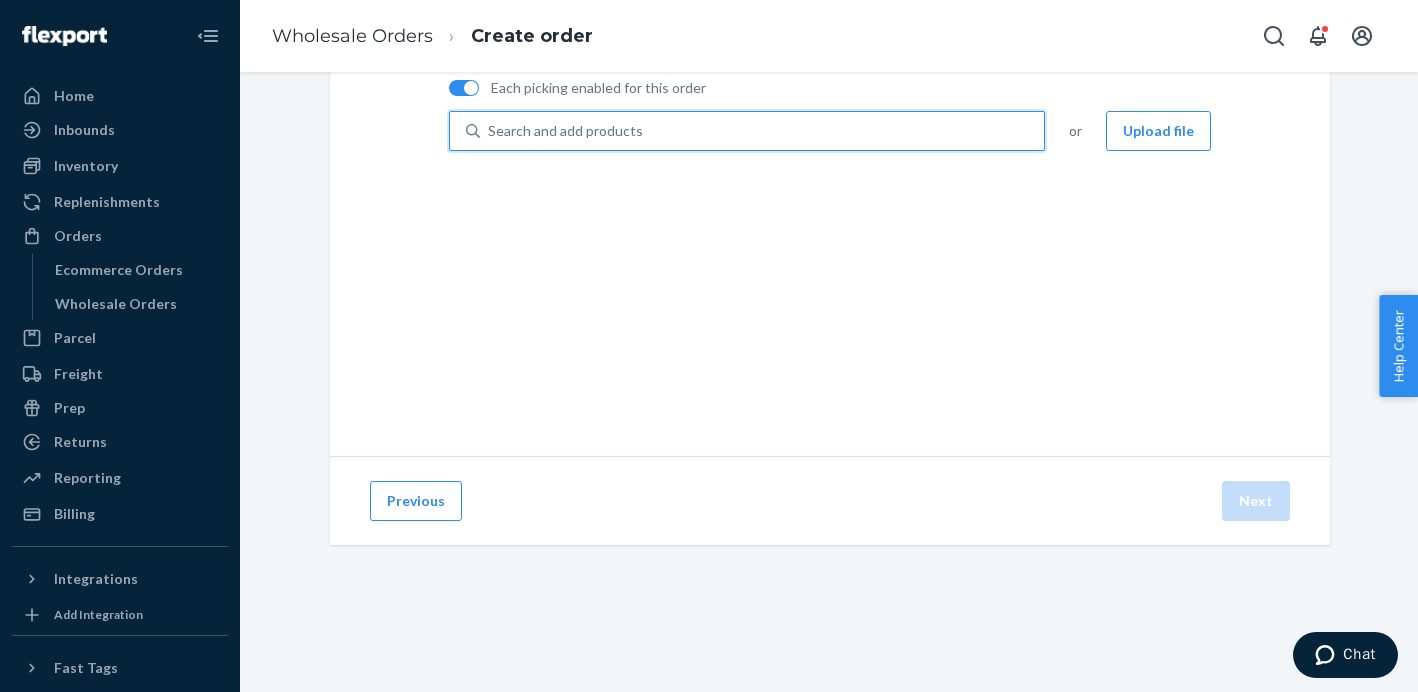 click on "Search and add products" at bounding box center [762, 131] 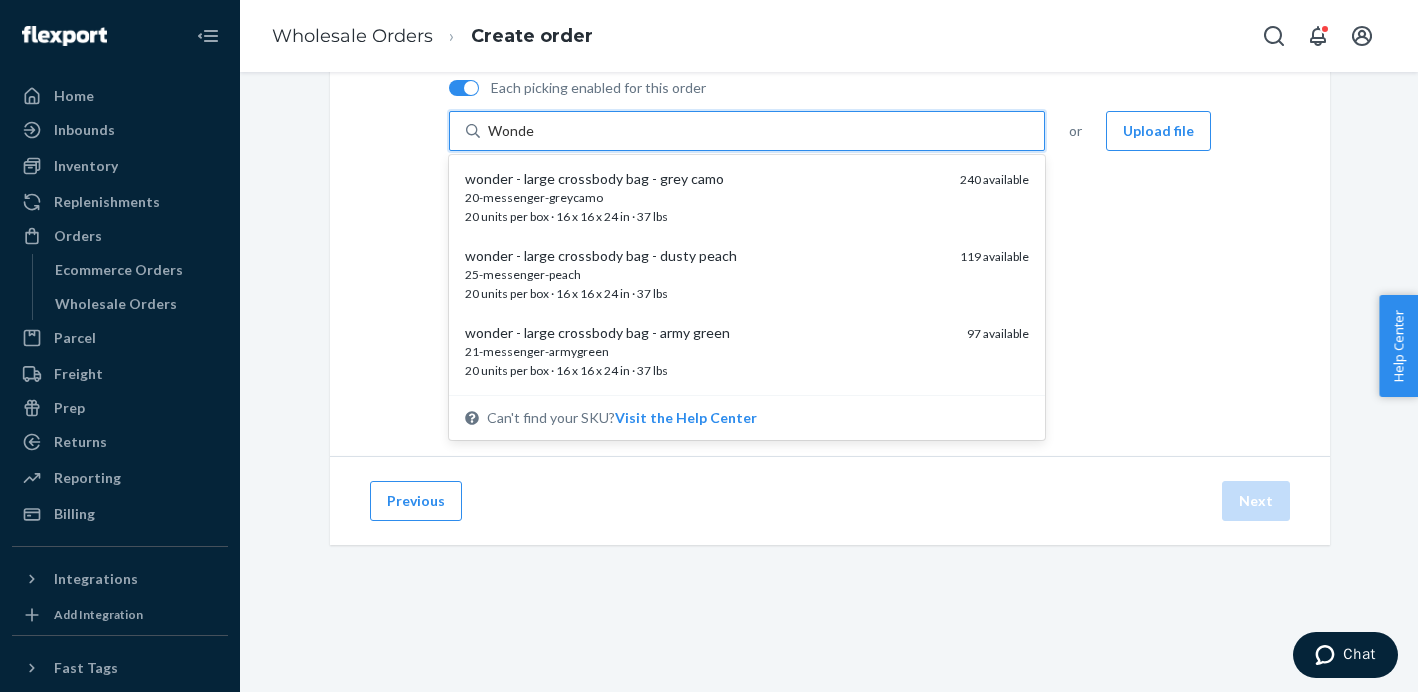 type on "Wonder" 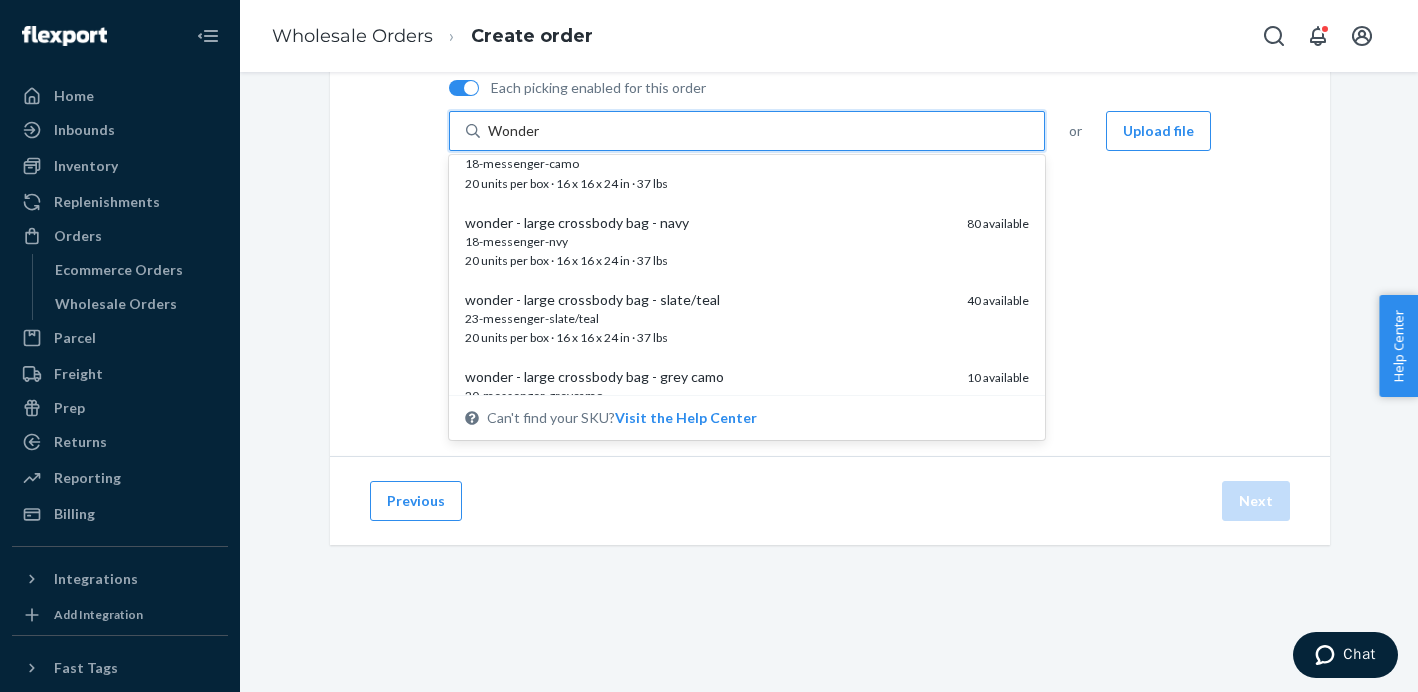scroll, scrollTop: 260, scrollLeft: 0, axis: vertical 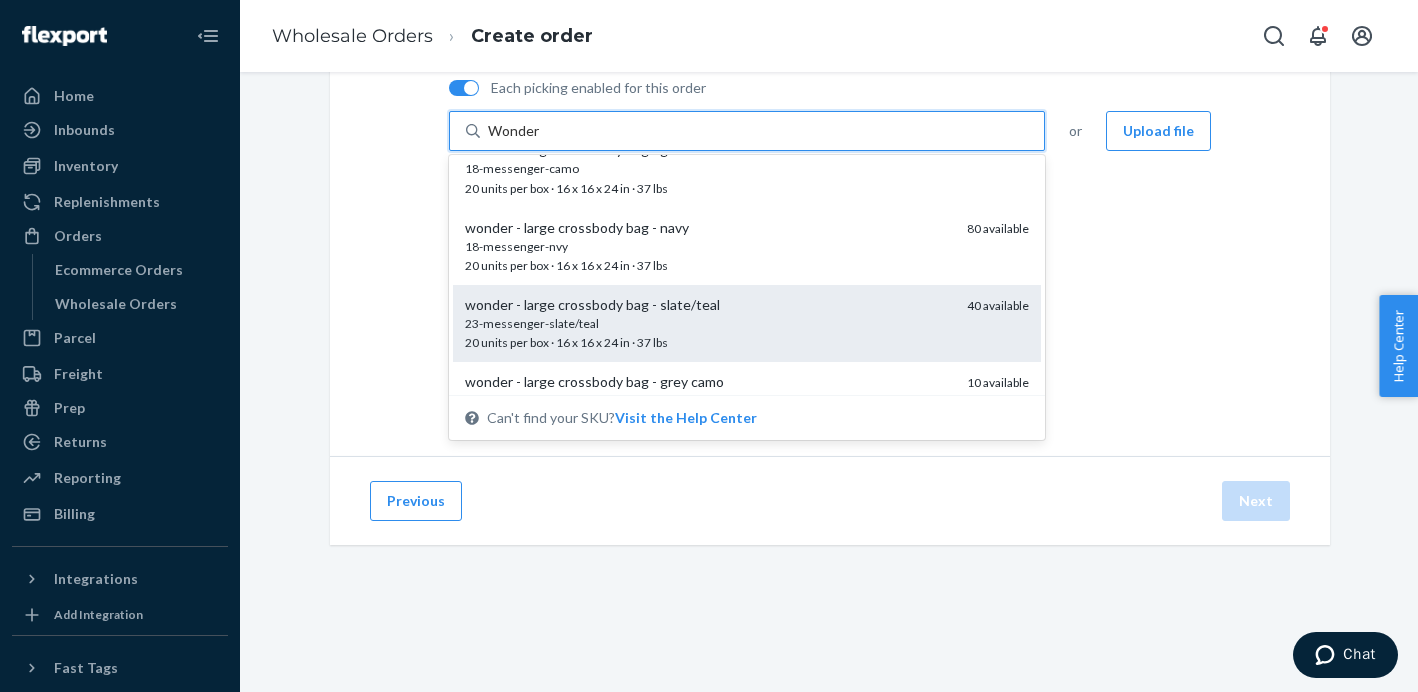 click on "wonder - large crossbody bag - slate/teal" at bounding box center [708, 305] 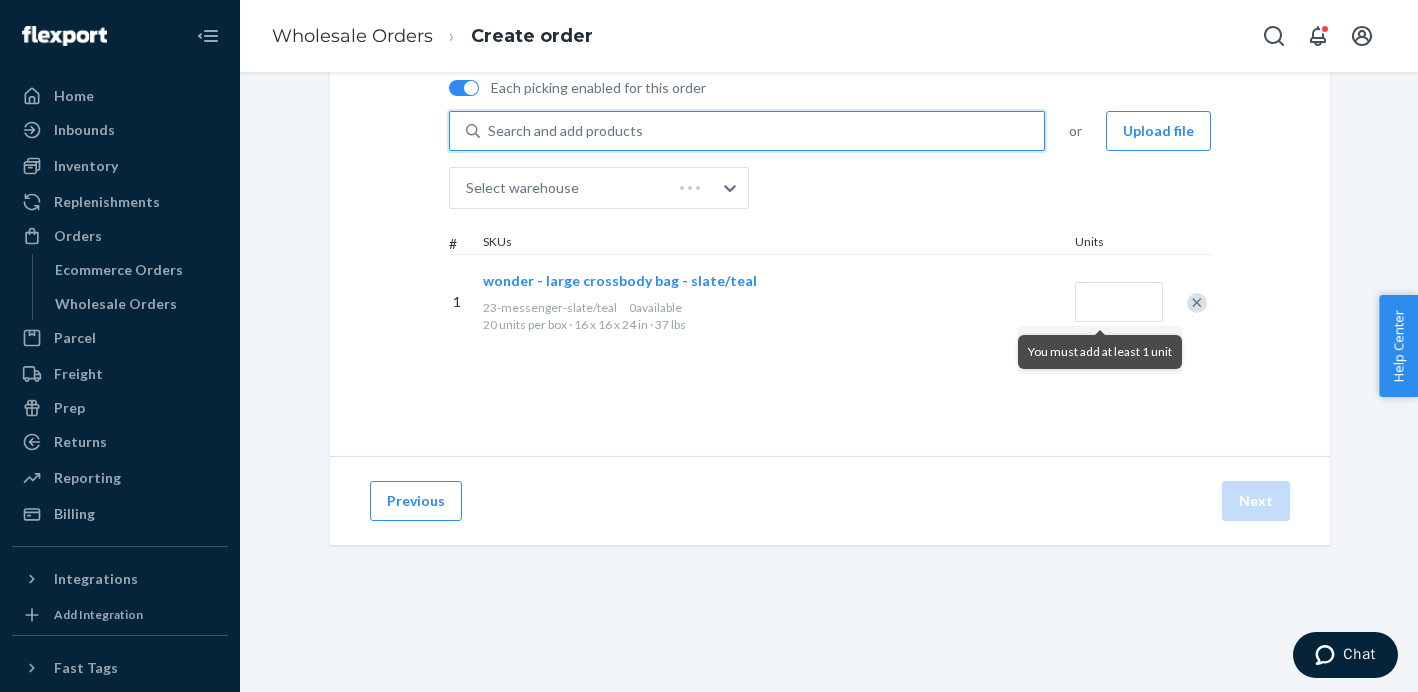 click on "[PRODUCT_CODE] 0  available" at bounding box center (775, 307) 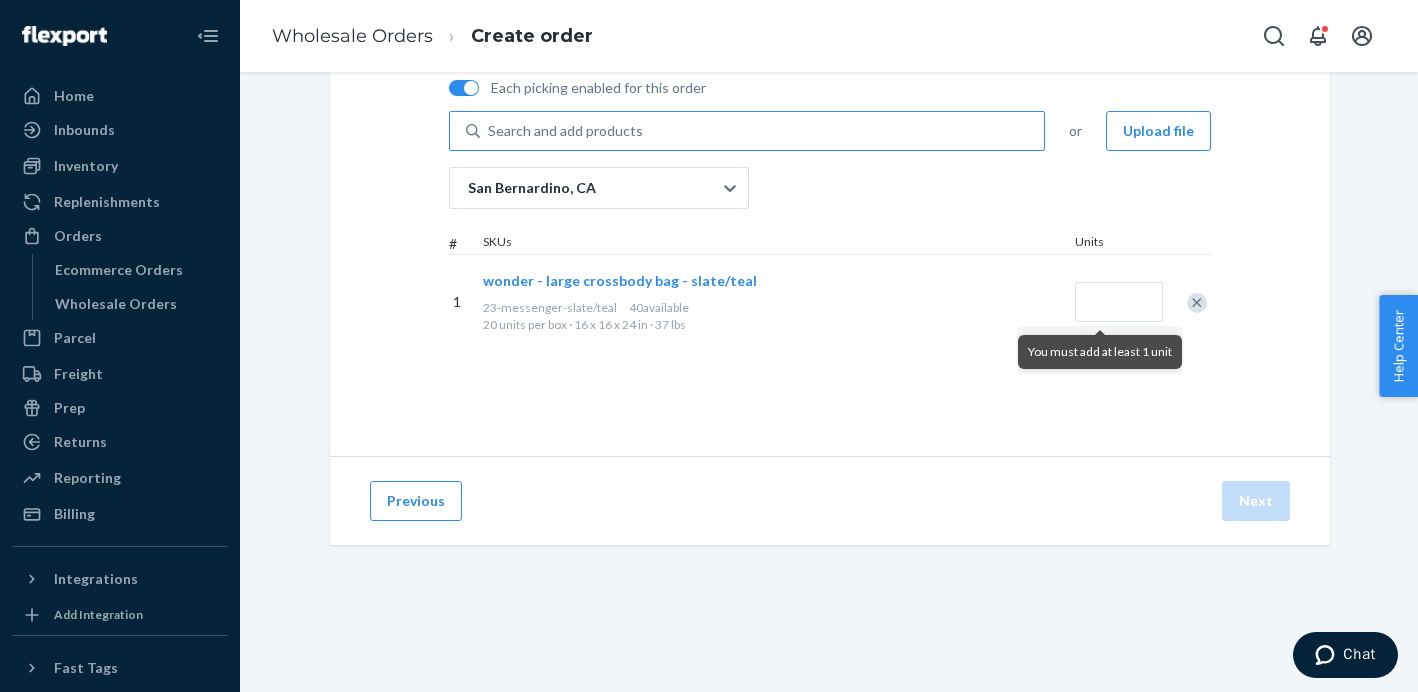 click on "Search and add products" at bounding box center (762, 131) 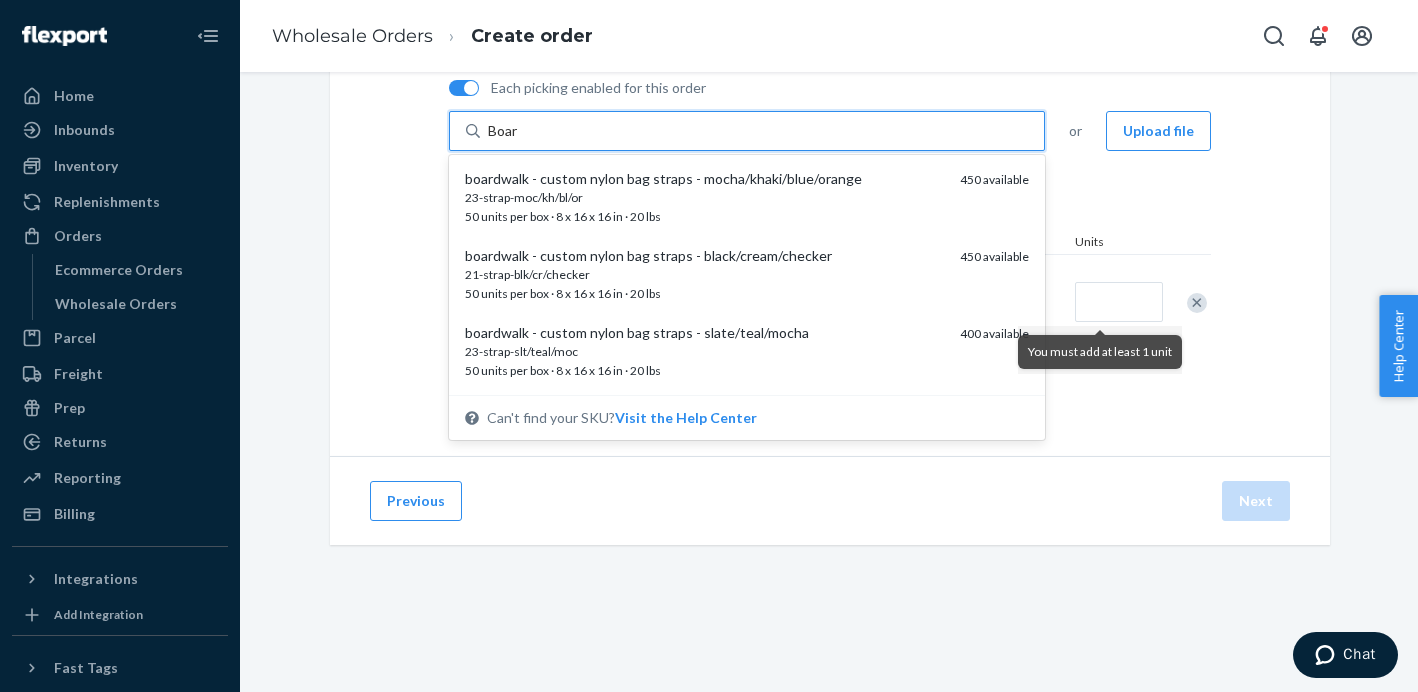 type on "[PRODUCT_NAME]" 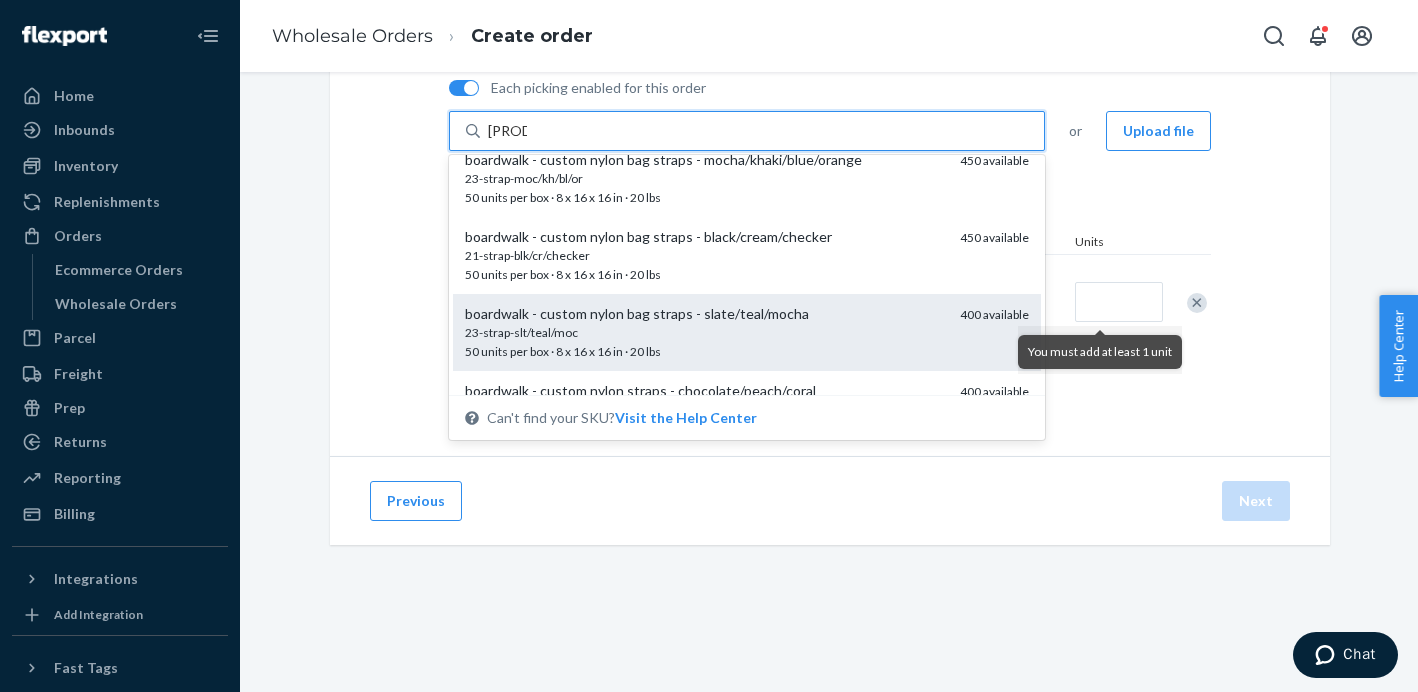 scroll, scrollTop: 22, scrollLeft: 0, axis: vertical 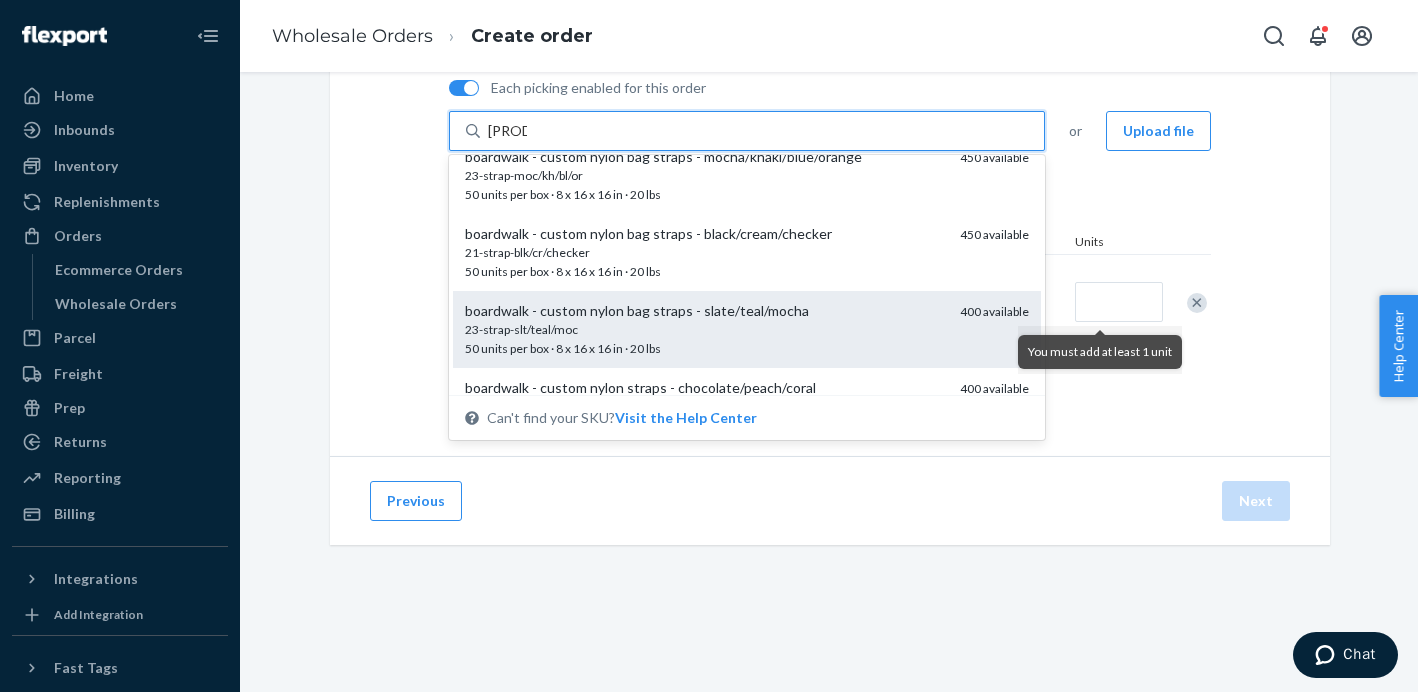 click on "[PRODUCT_CODE] · 50 units per box · 8 x 16 x 16 in · 20 lbs" at bounding box center (704, 339) 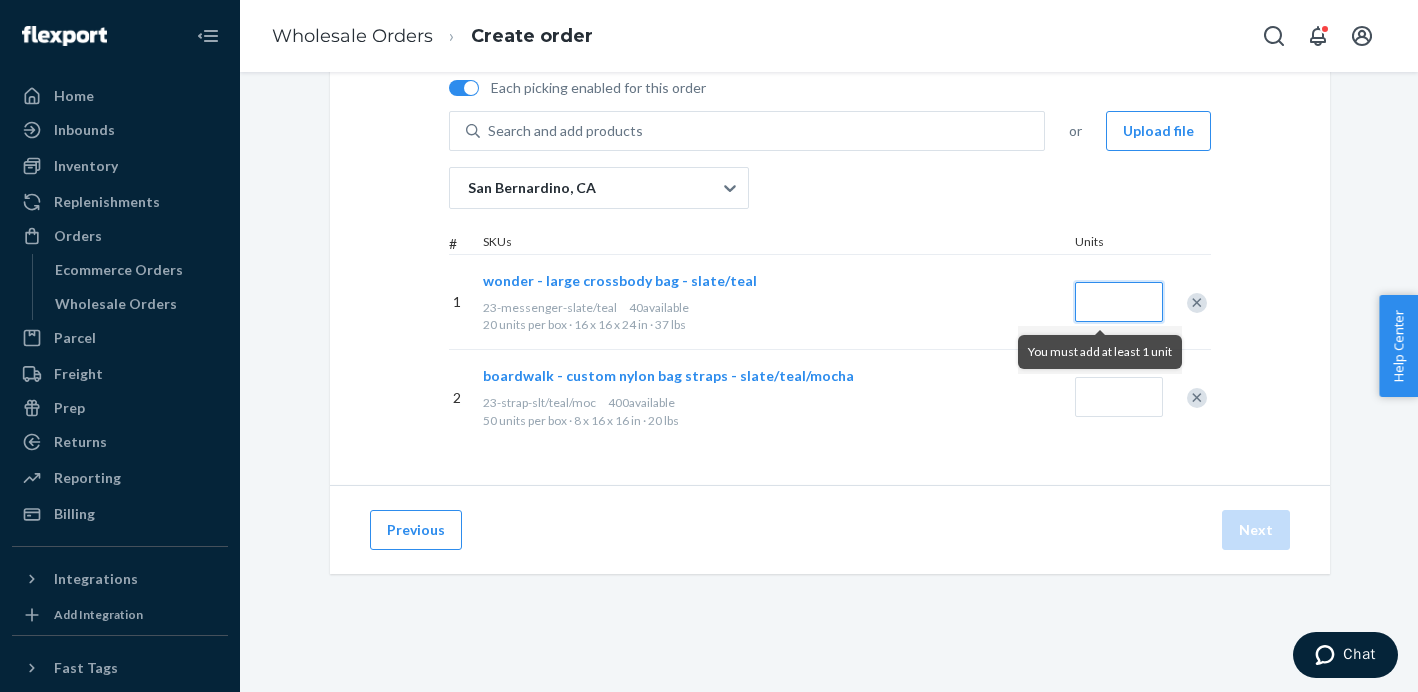 click at bounding box center [1119, 302] 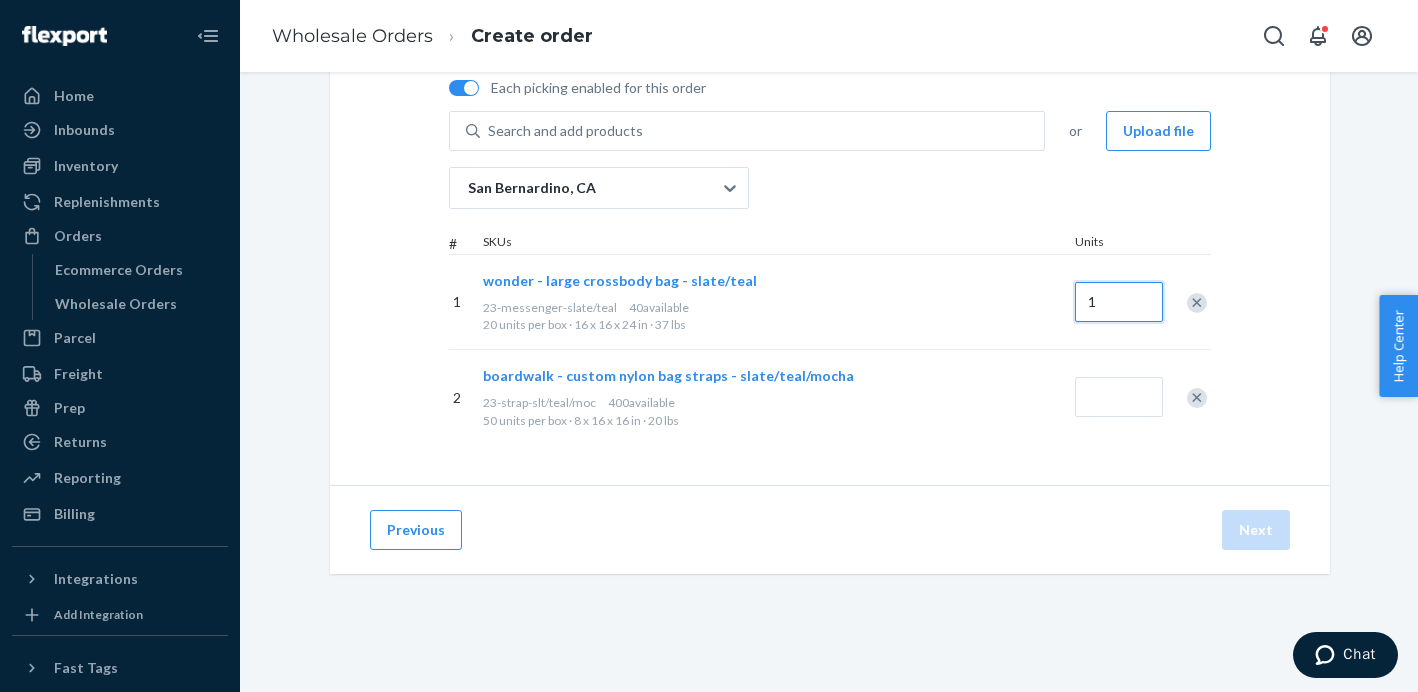 type on "1" 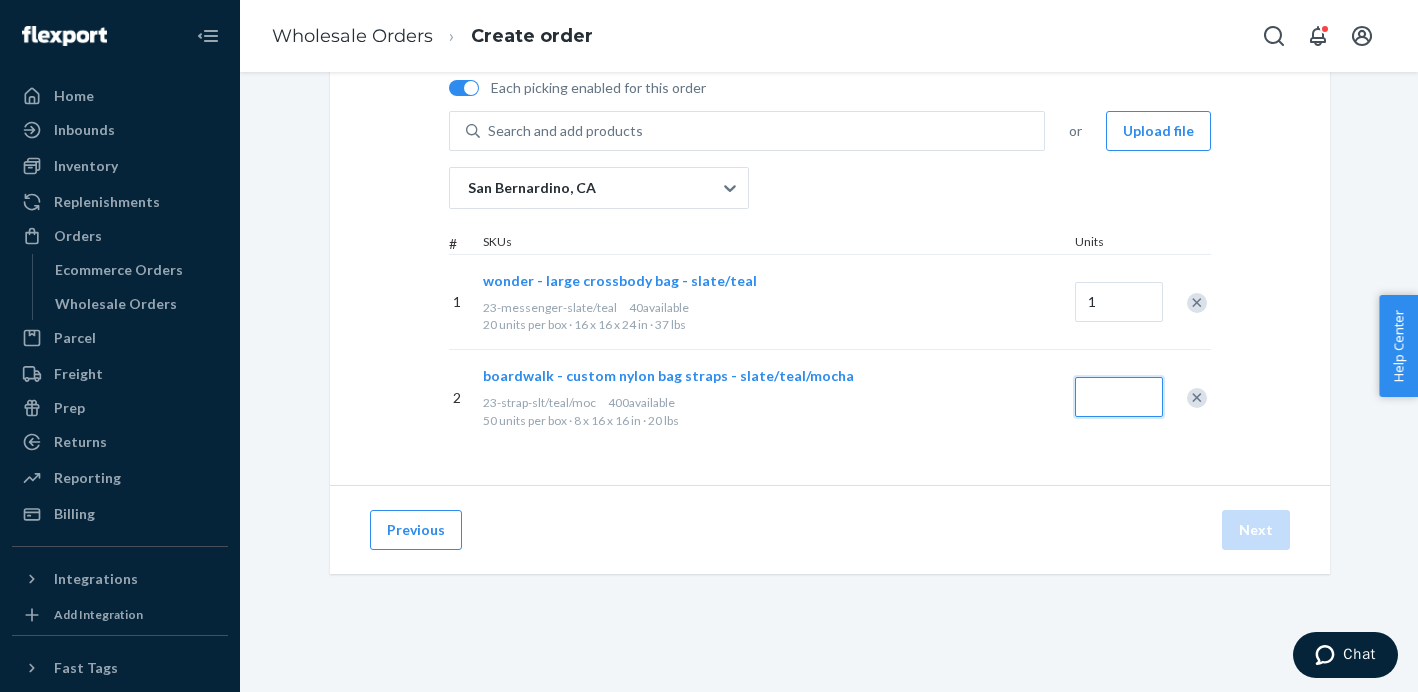 click at bounding box center (1119, 397) 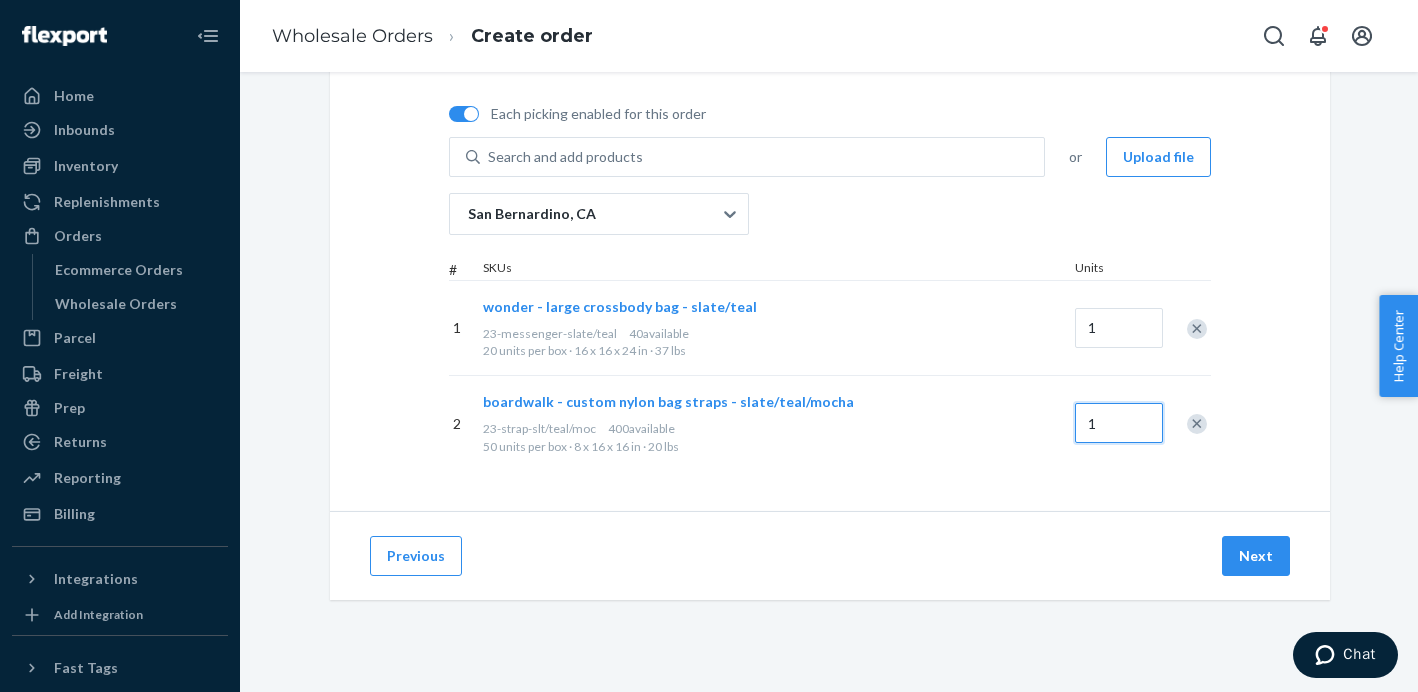 scroll, scrollTop: 143, scrollLeft: 0, axis: vertical 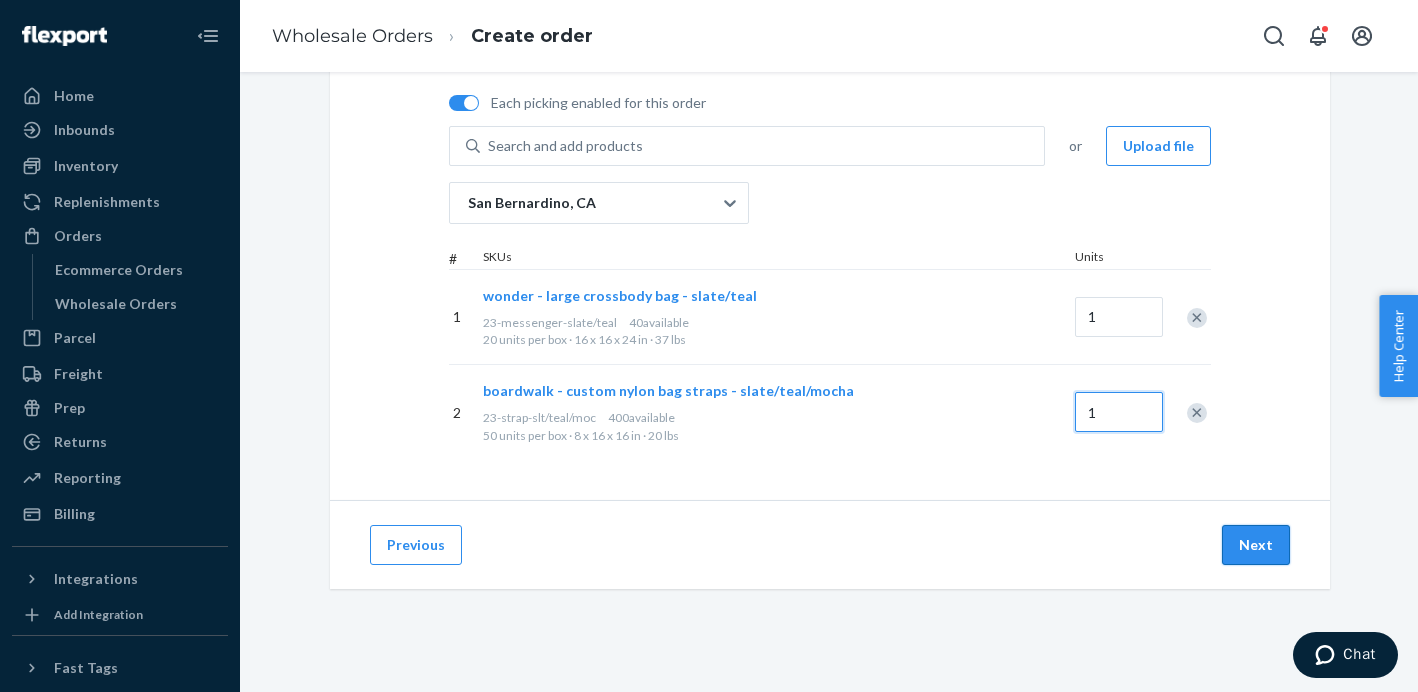 type on "1" 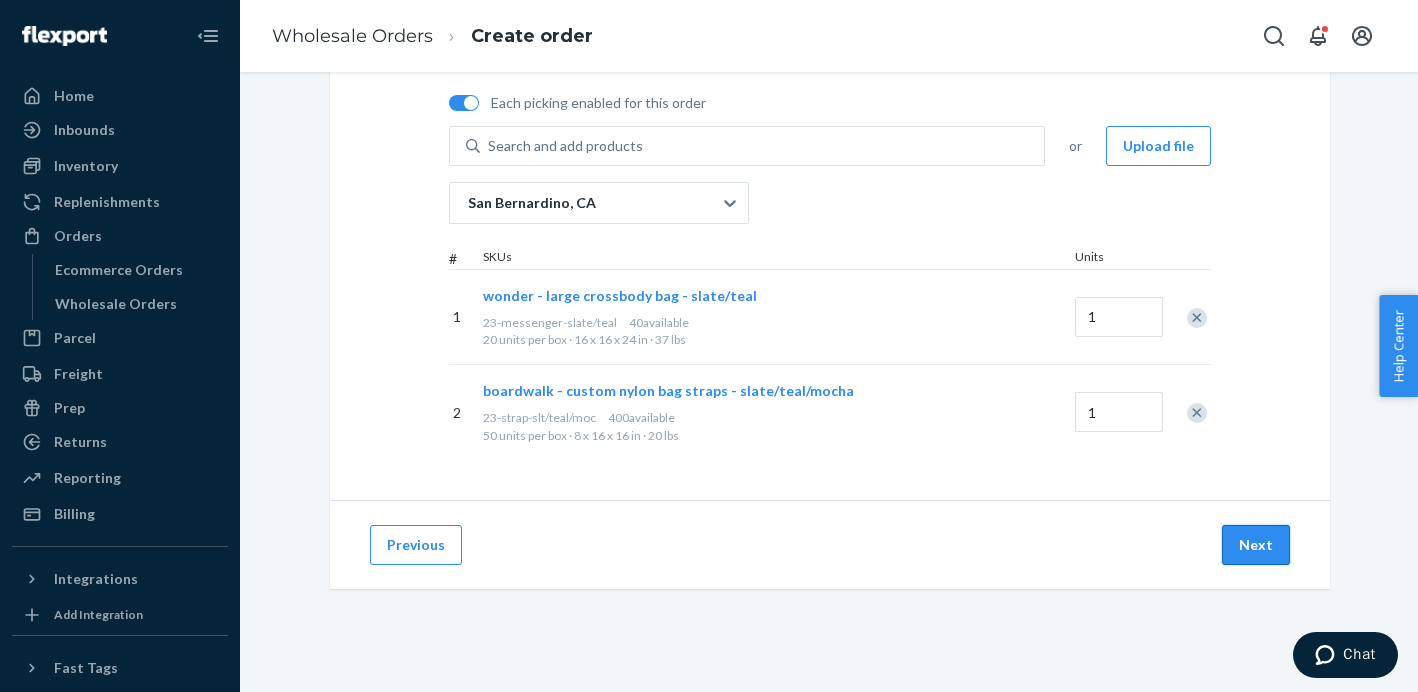 click on "Next" at bounding box center [1256, 545] 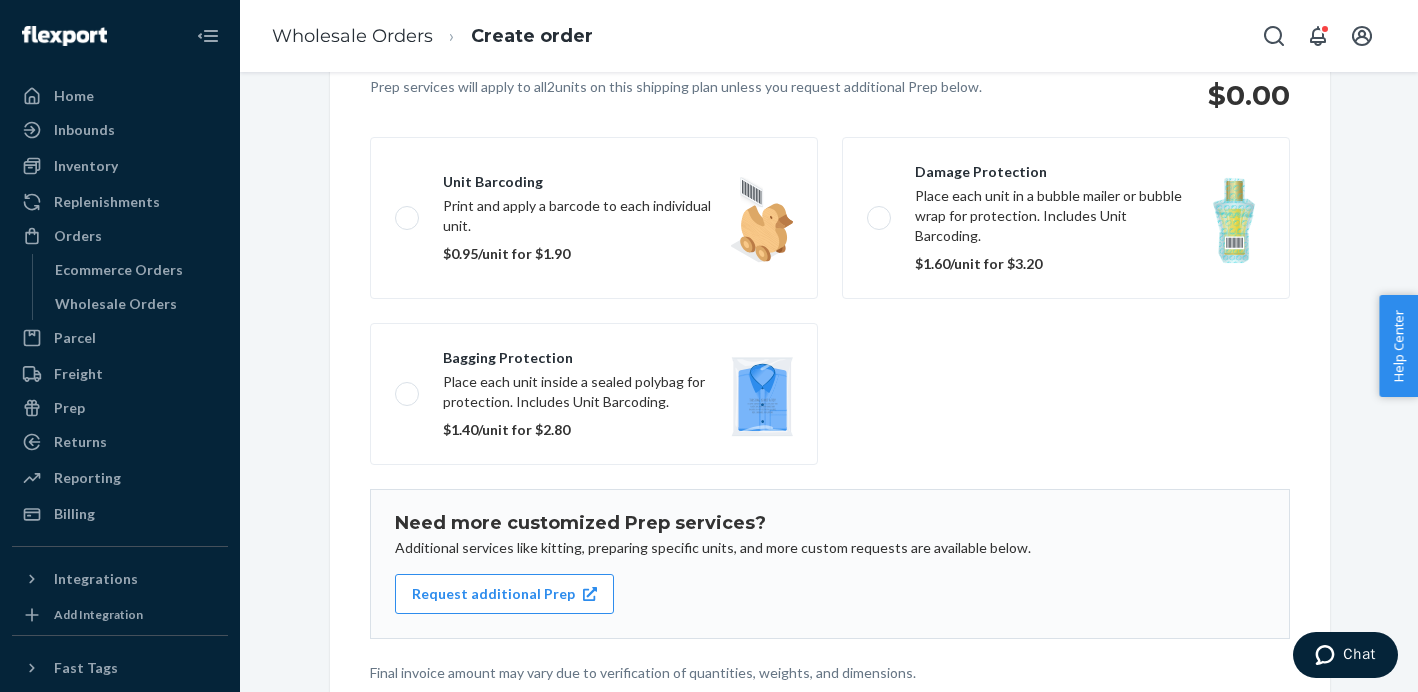 scroll, scrollTop: 169, scrollLeft: 0, axis: vertical 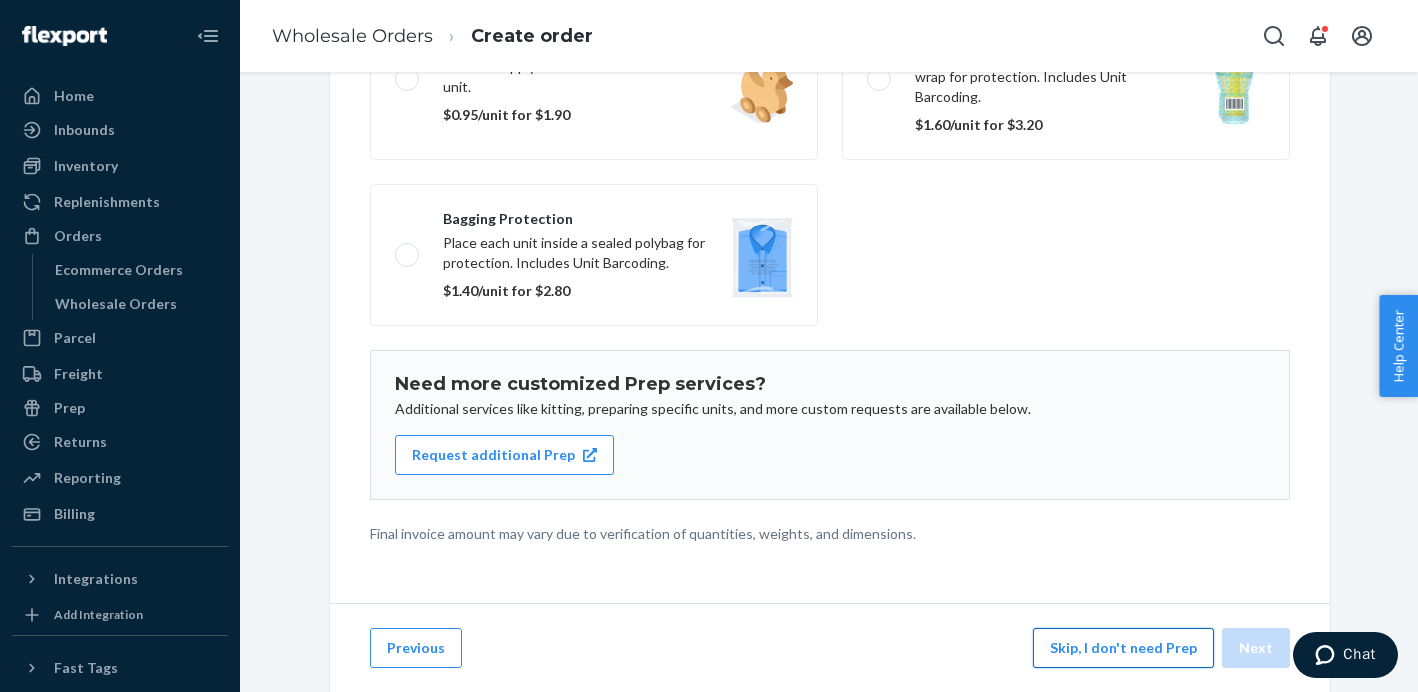 click on "Skip, I don't need Prep" at bounding box center (1123, 648) 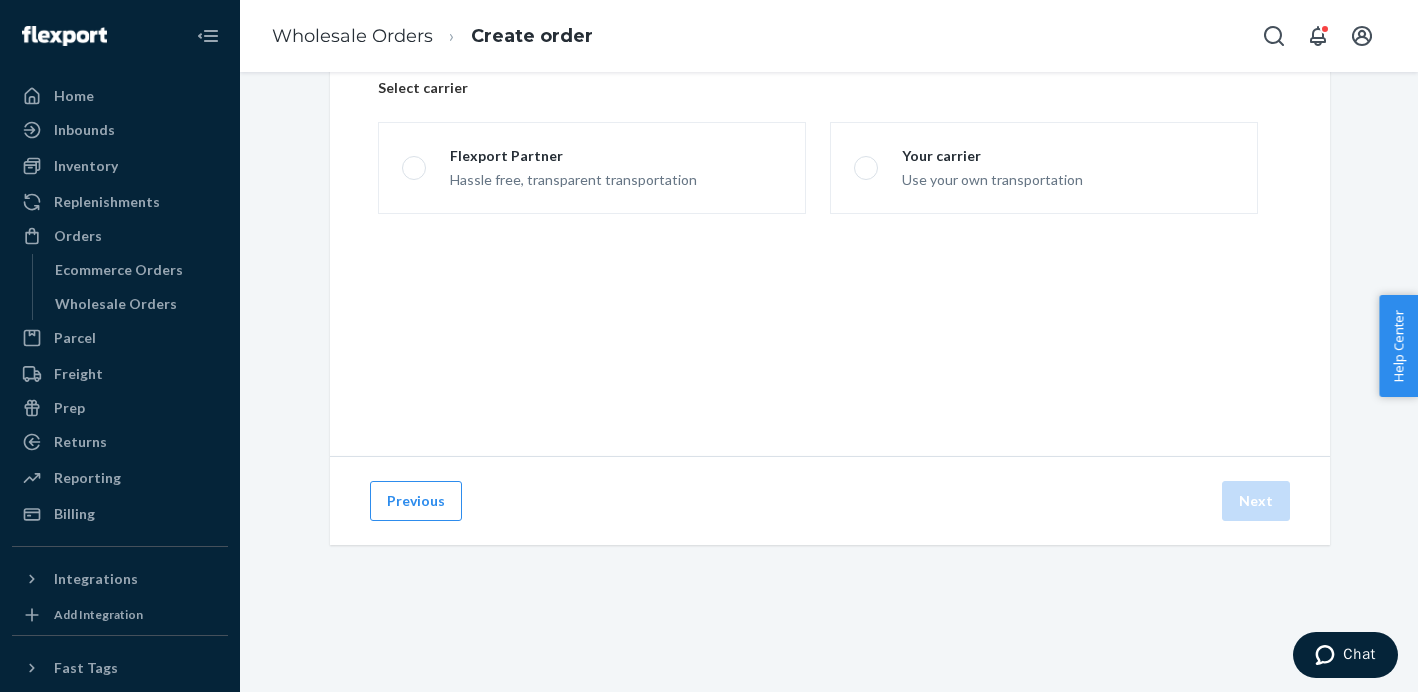 scroll, scrollTop: 158, scrollLeft: 0, axis: vertical 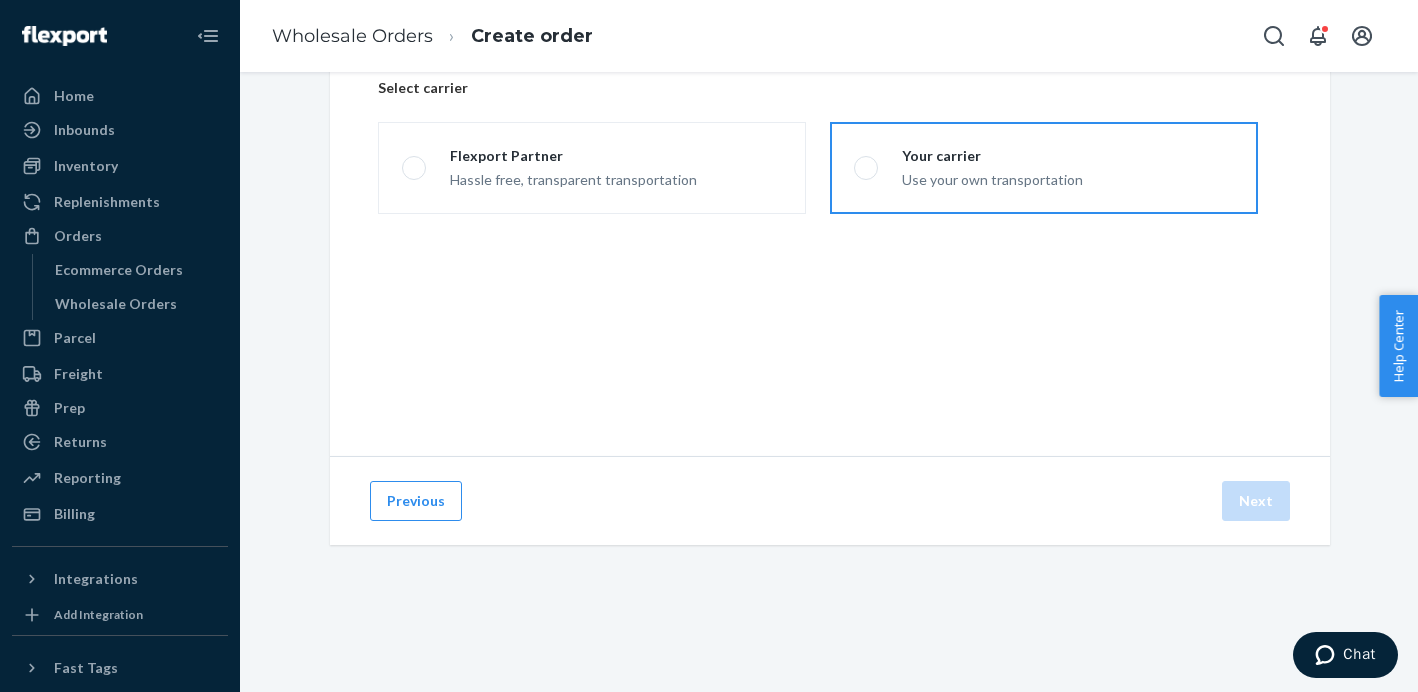 click at bounding box center [866, 168] 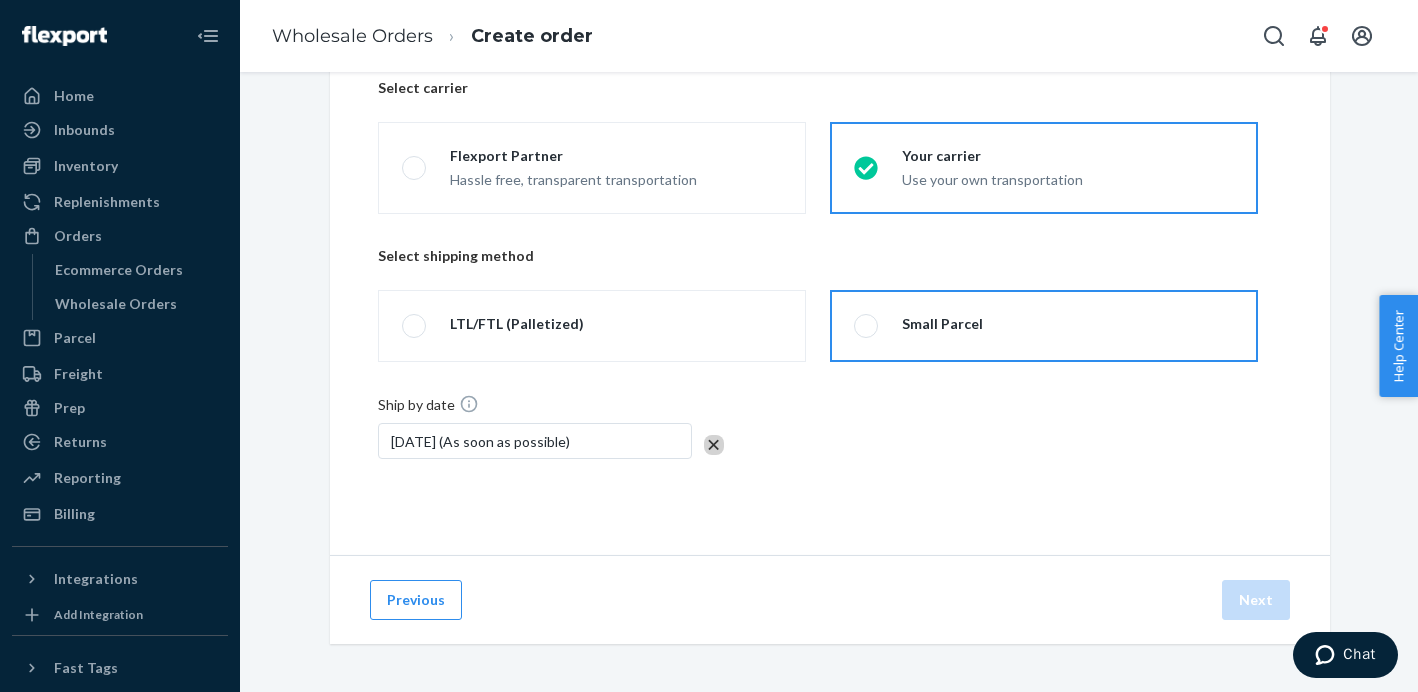 click at bounding box center [866, 326] 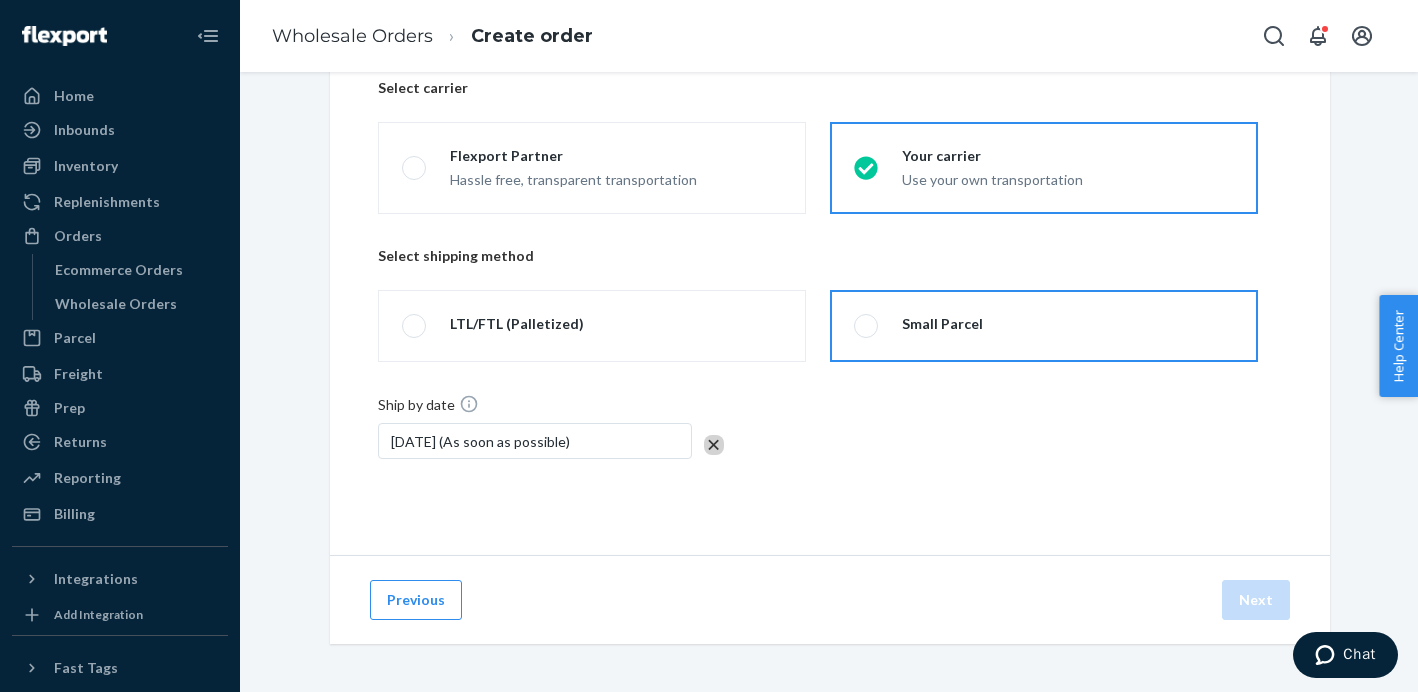 click on "Small Parcel" at bounding box center [860, 326] 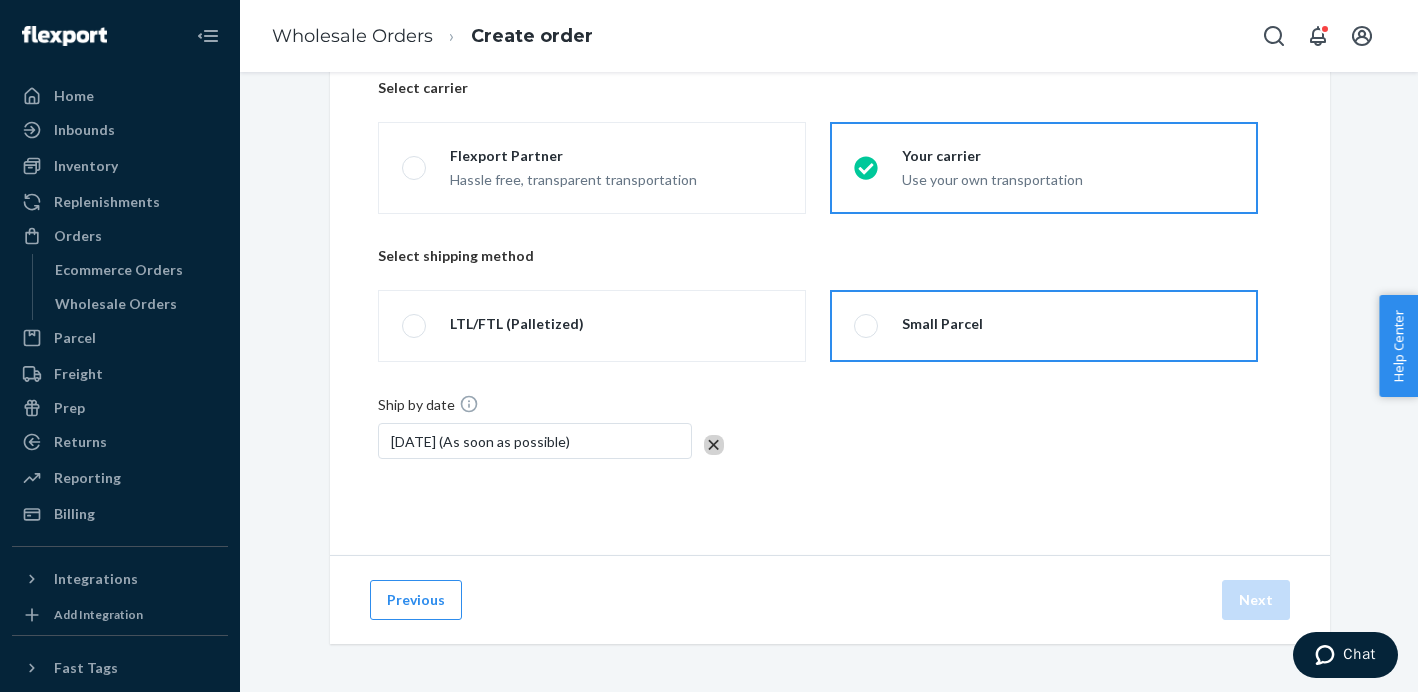 radio on "true" 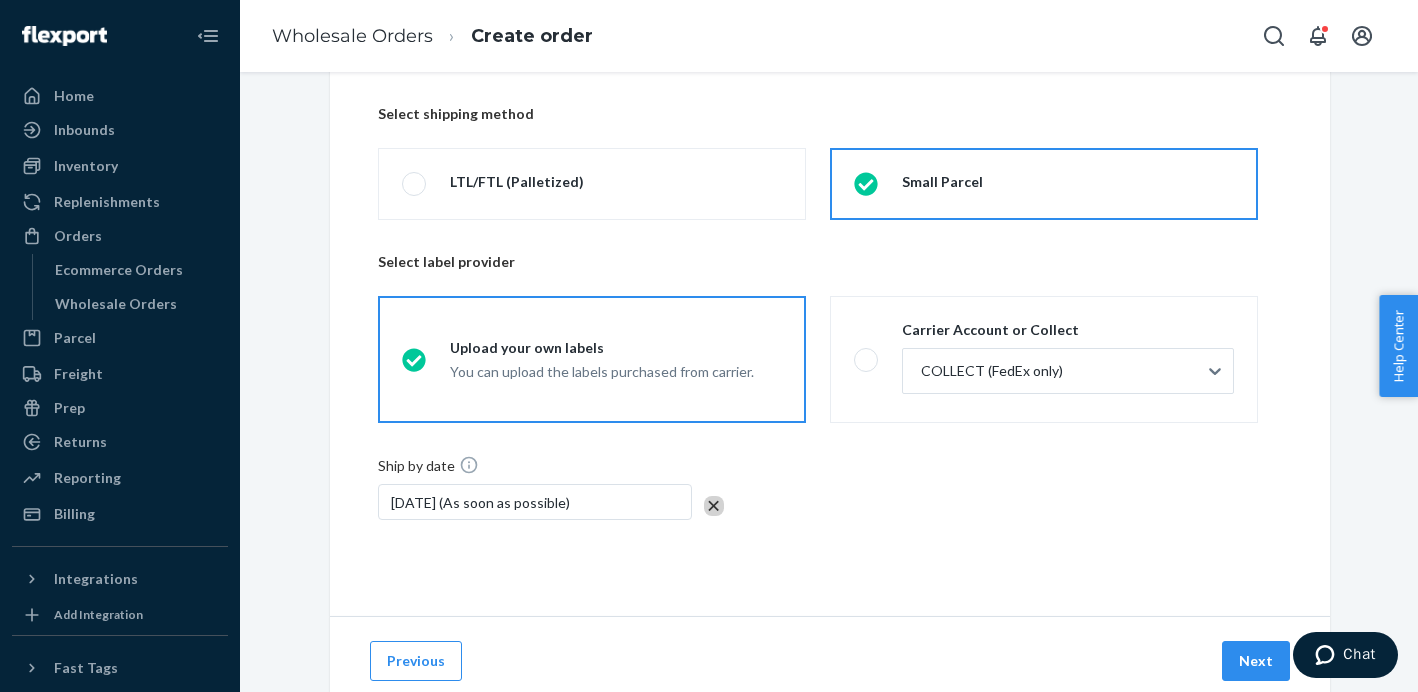 scroll, scrollTop: 312, scrollLeft: 0, axis: vertical 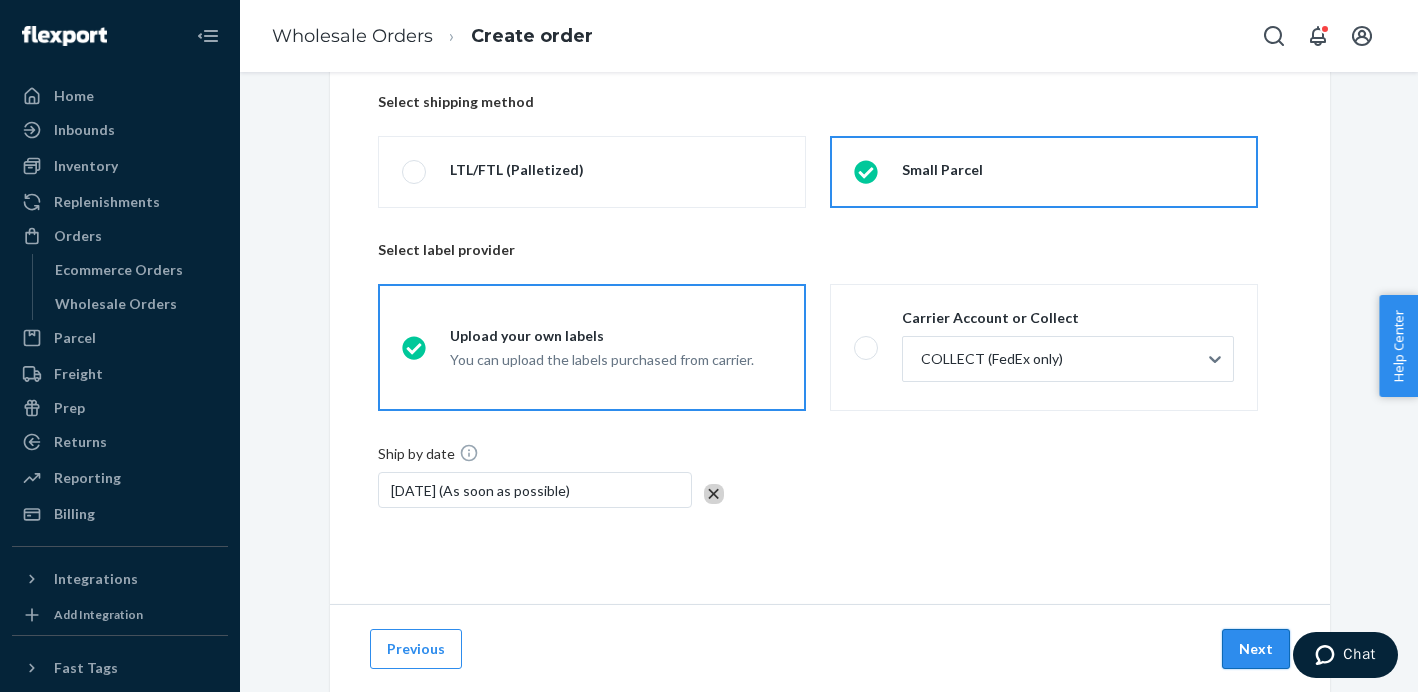 click on "Next" at bounding box center (1256, 649) 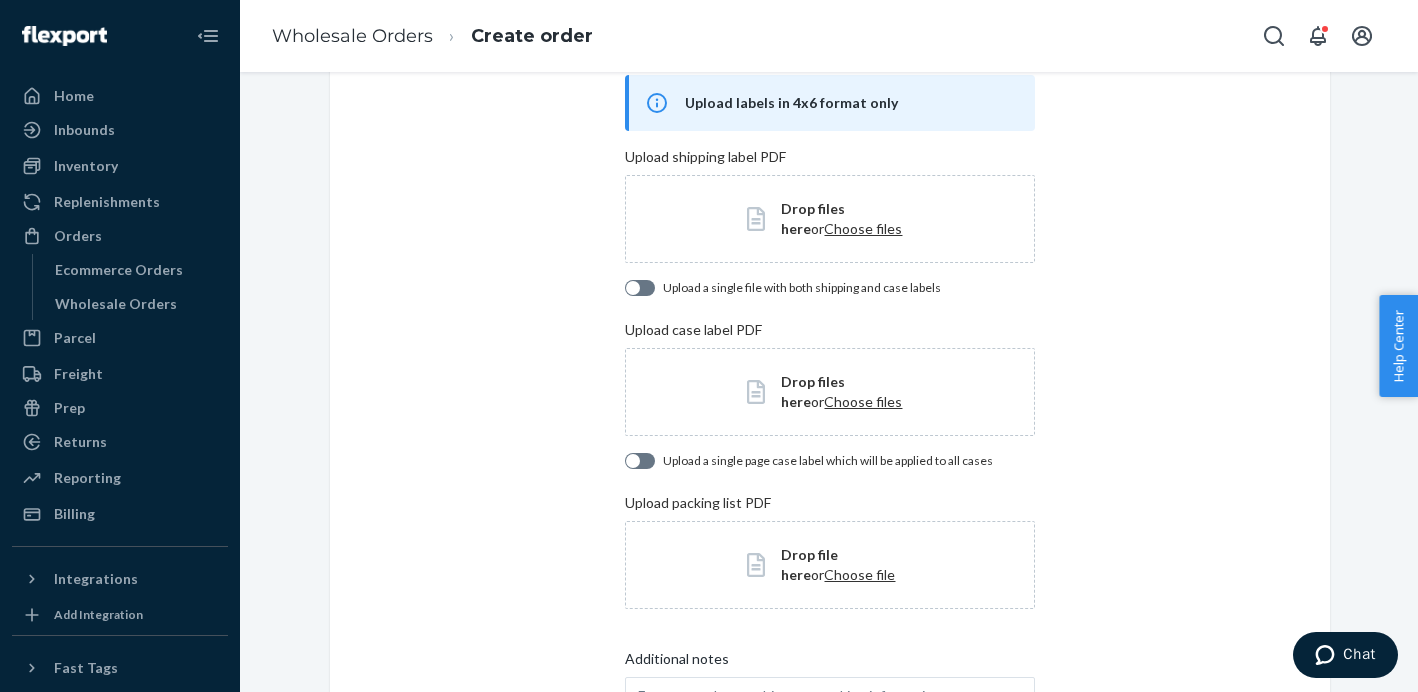 scroll, scrollTop: 123, scrollLeft: 0, axis: vertical 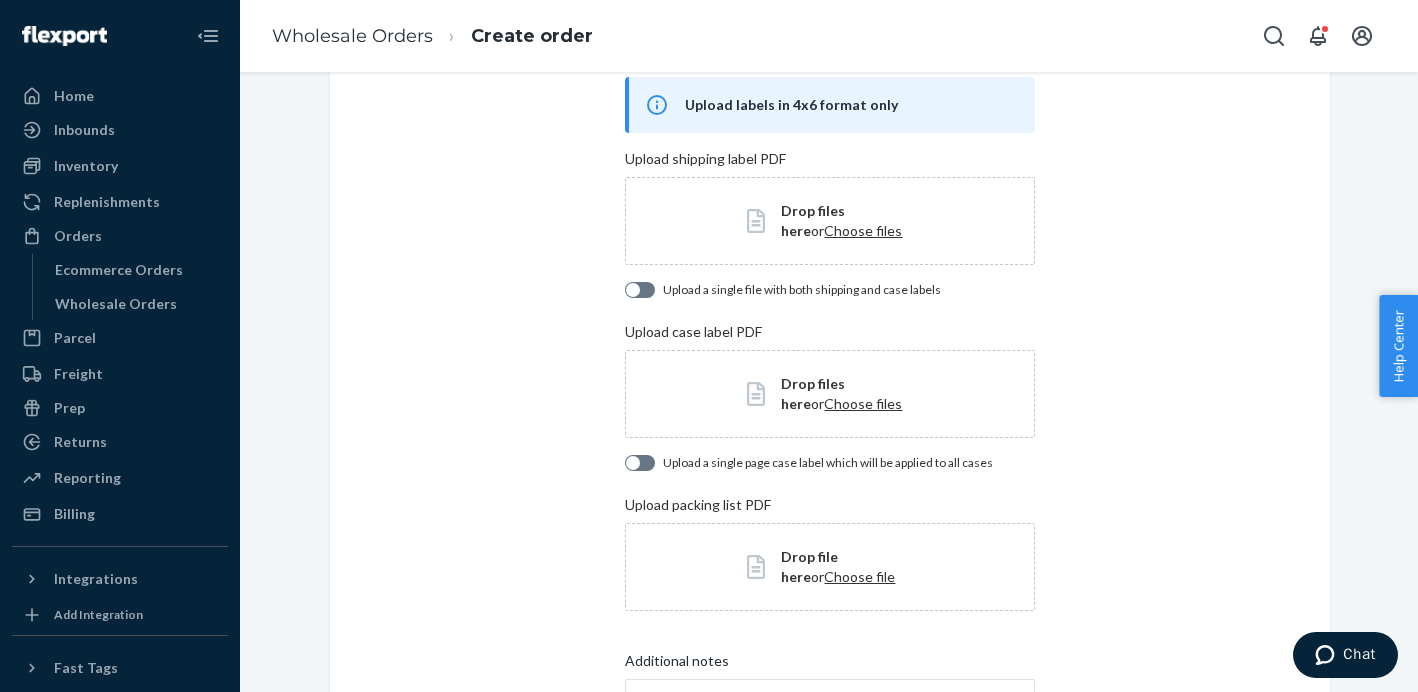 click on "Choose files" at bounding box center [863, 230] 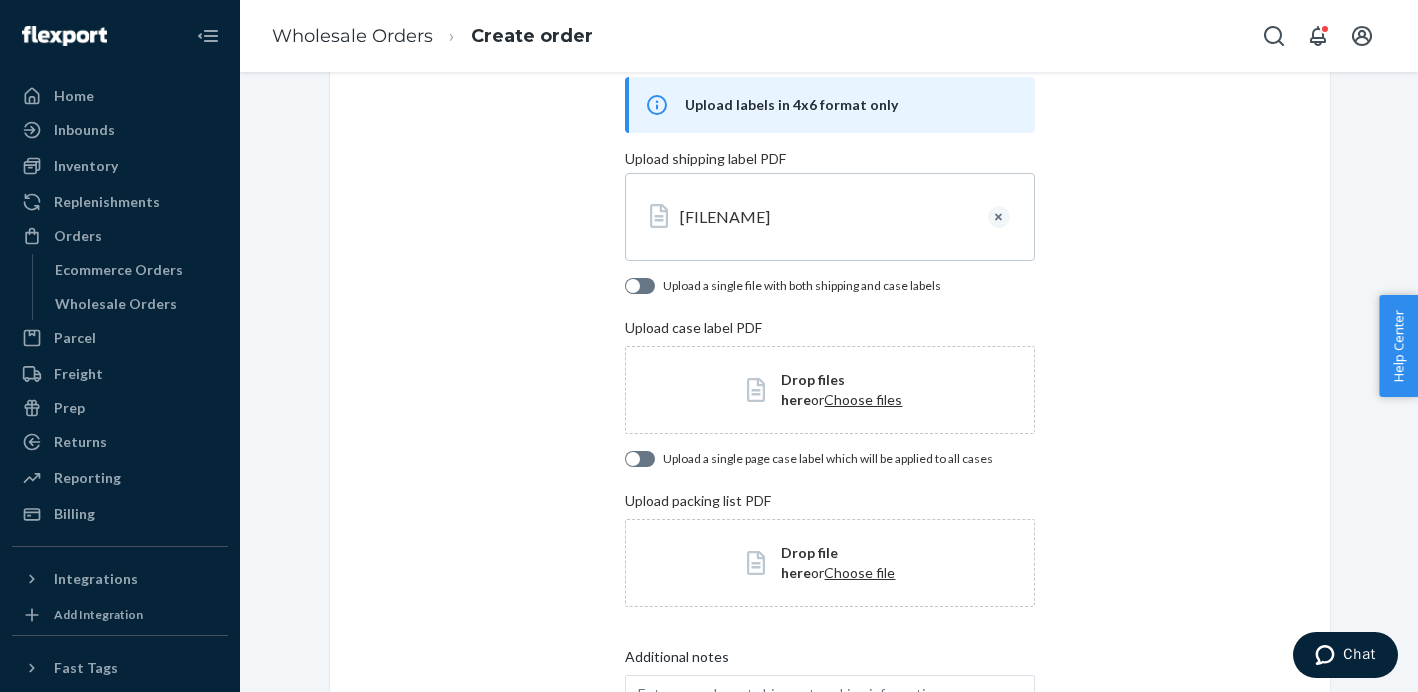 click on "Choose files" at bounding box center [863, 399] 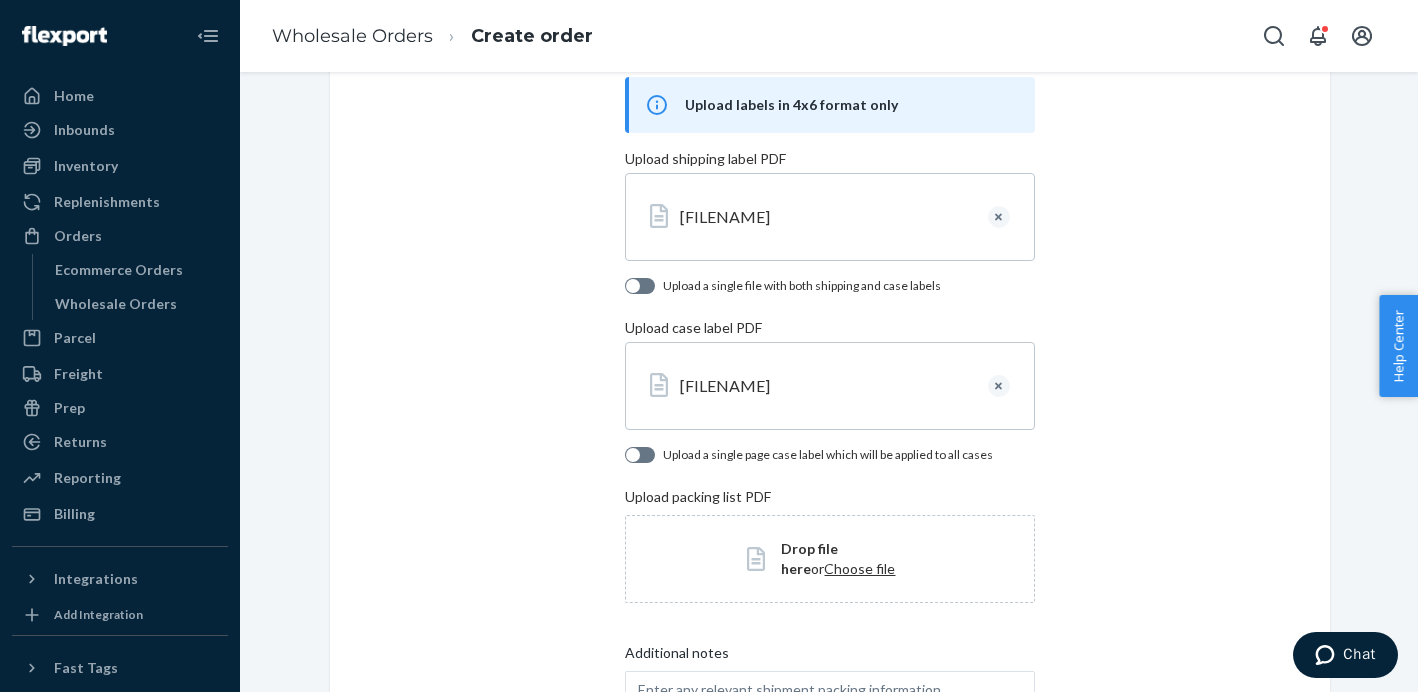 click on "Choose file" at bounding box center (859, 568) 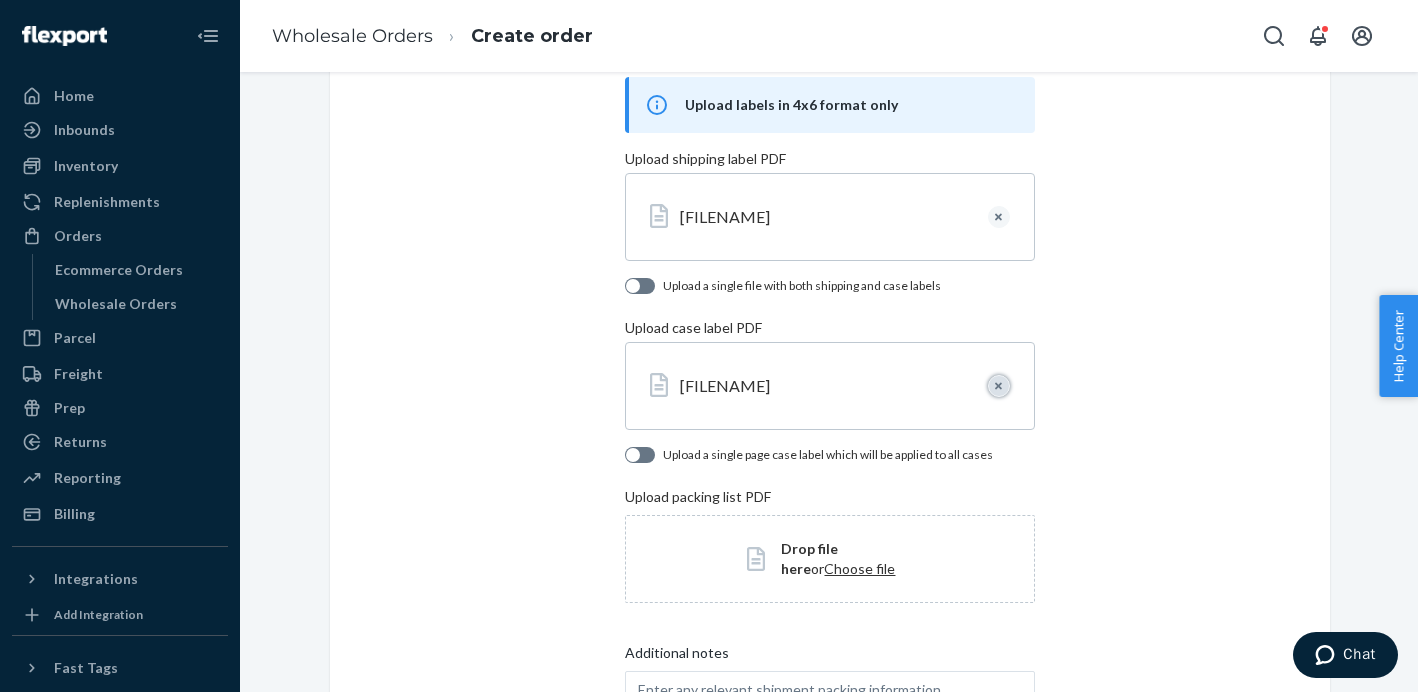 click at bounding box center (999, 386) 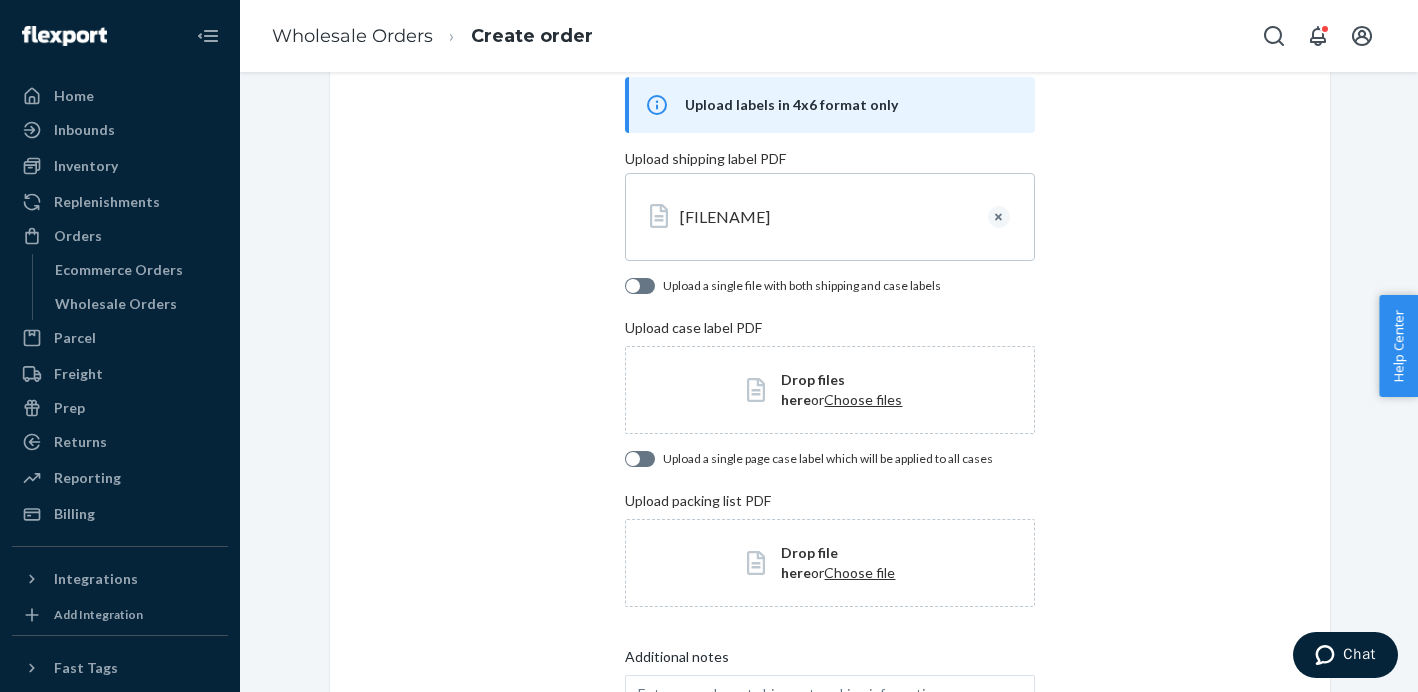 click on "Choose file" at bounding box center (859, 572) 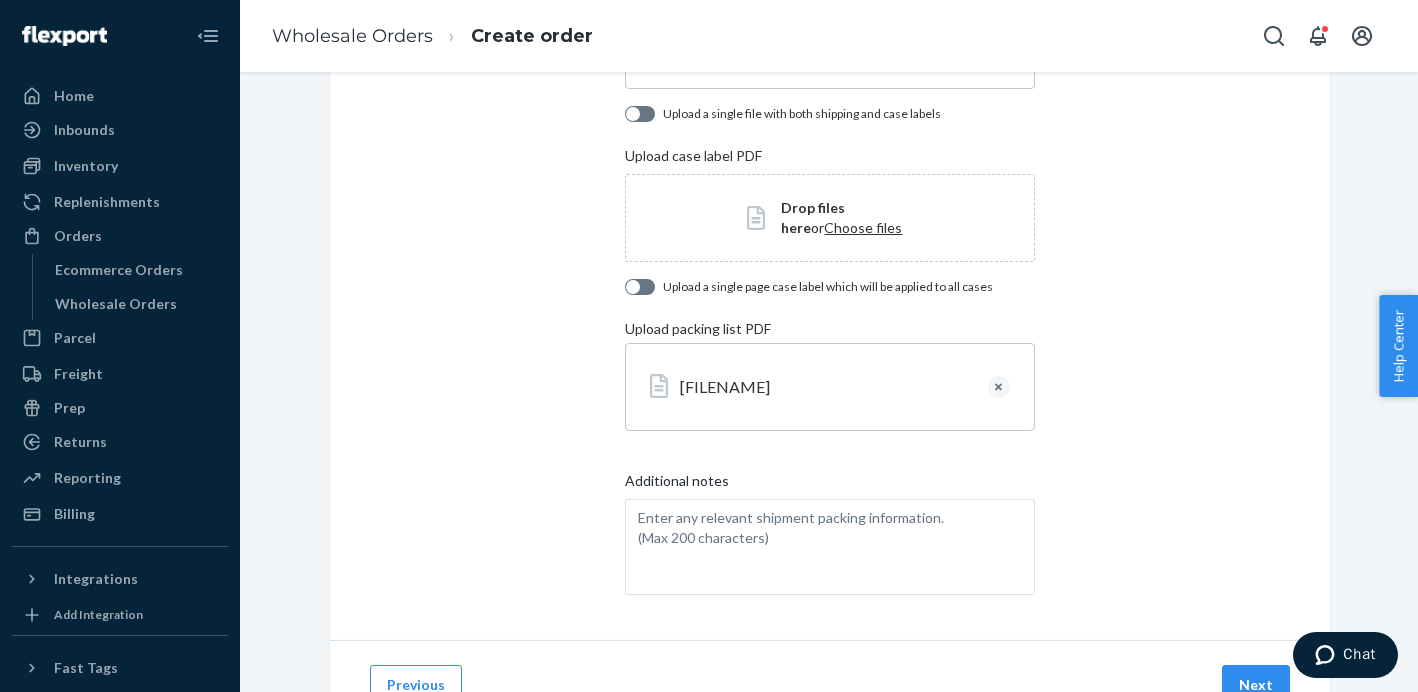 scroll, scrollTop: 332, scrollLeft: 0, axis: vertical 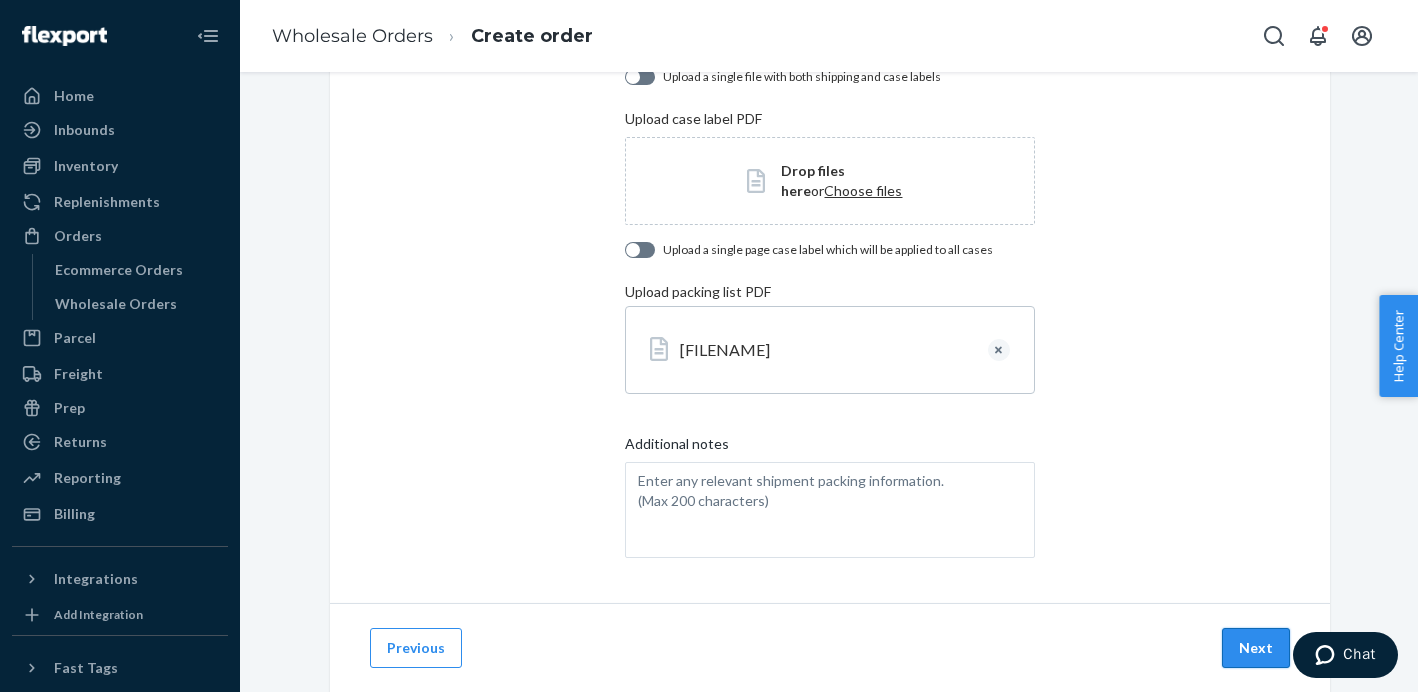 click on "Next" at bounding box center (1256, 648) 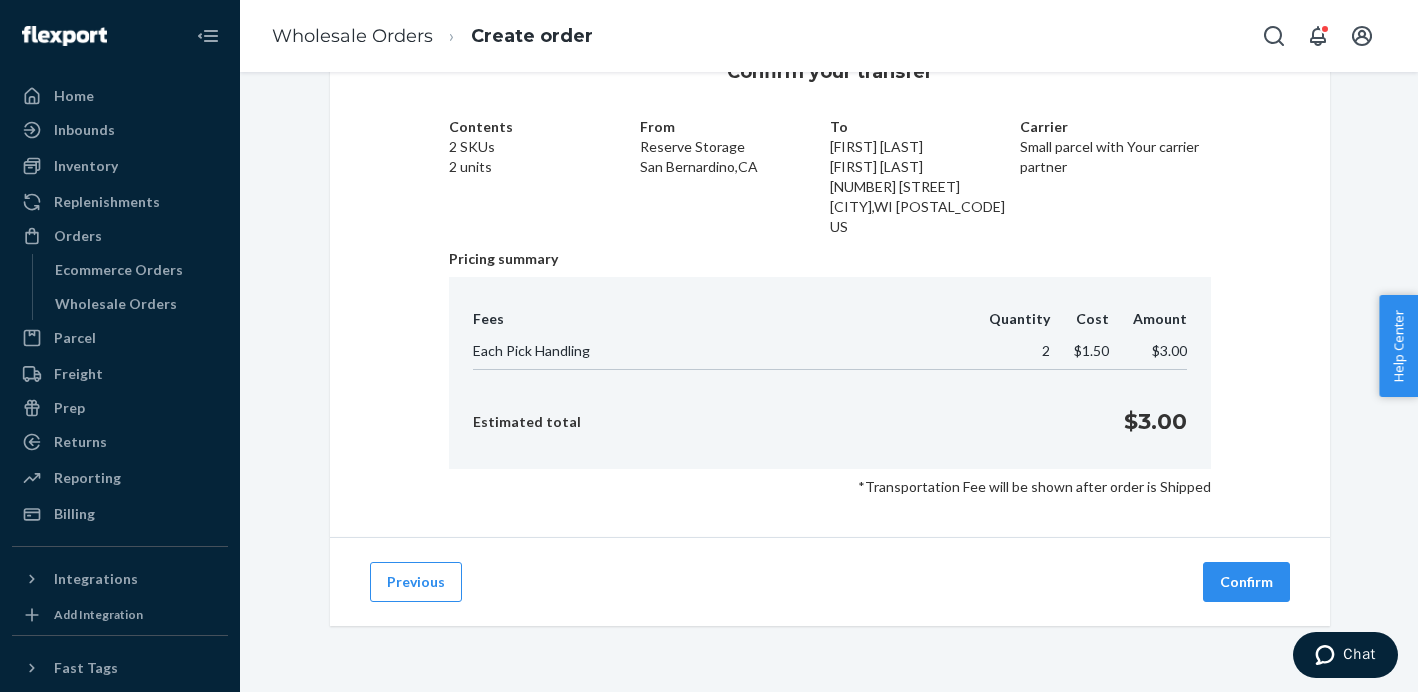 scroll, scrollTop: 84, scrollLeft: 0, axis: vertical 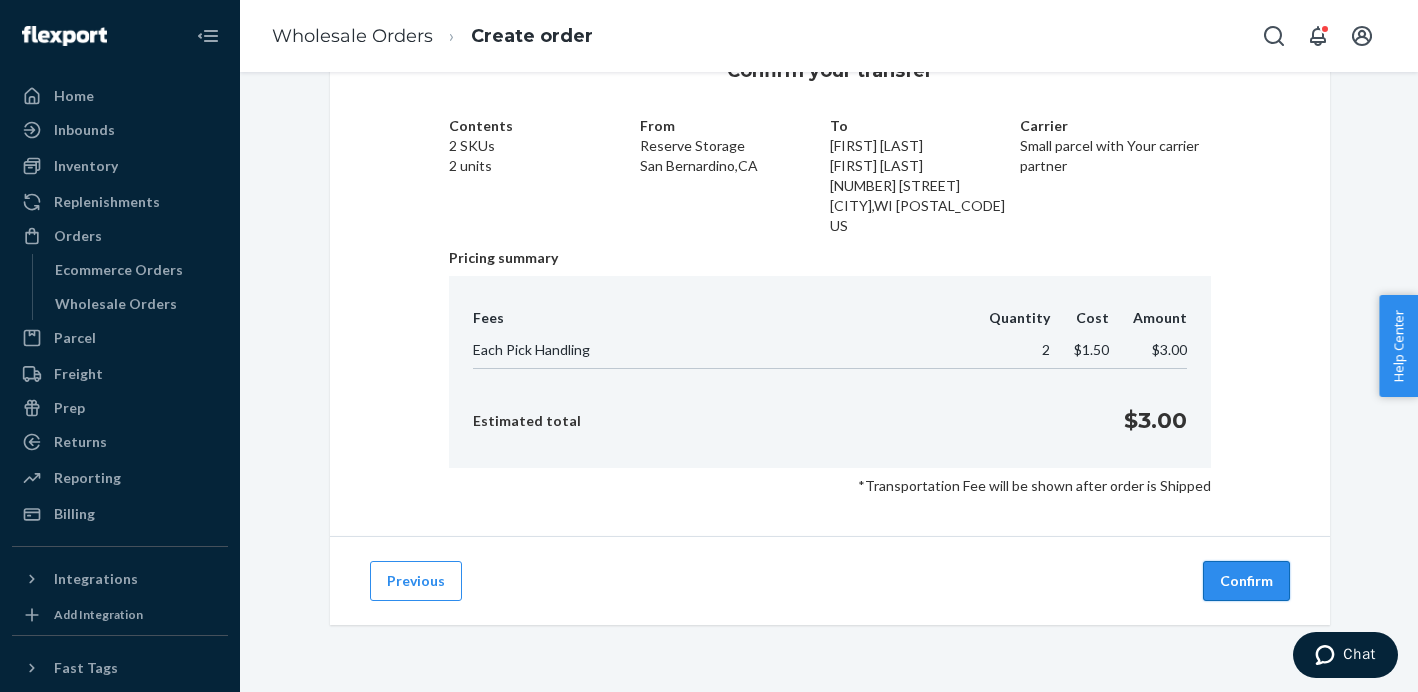 click on "Confirm" at bounding box center (1246, 581) 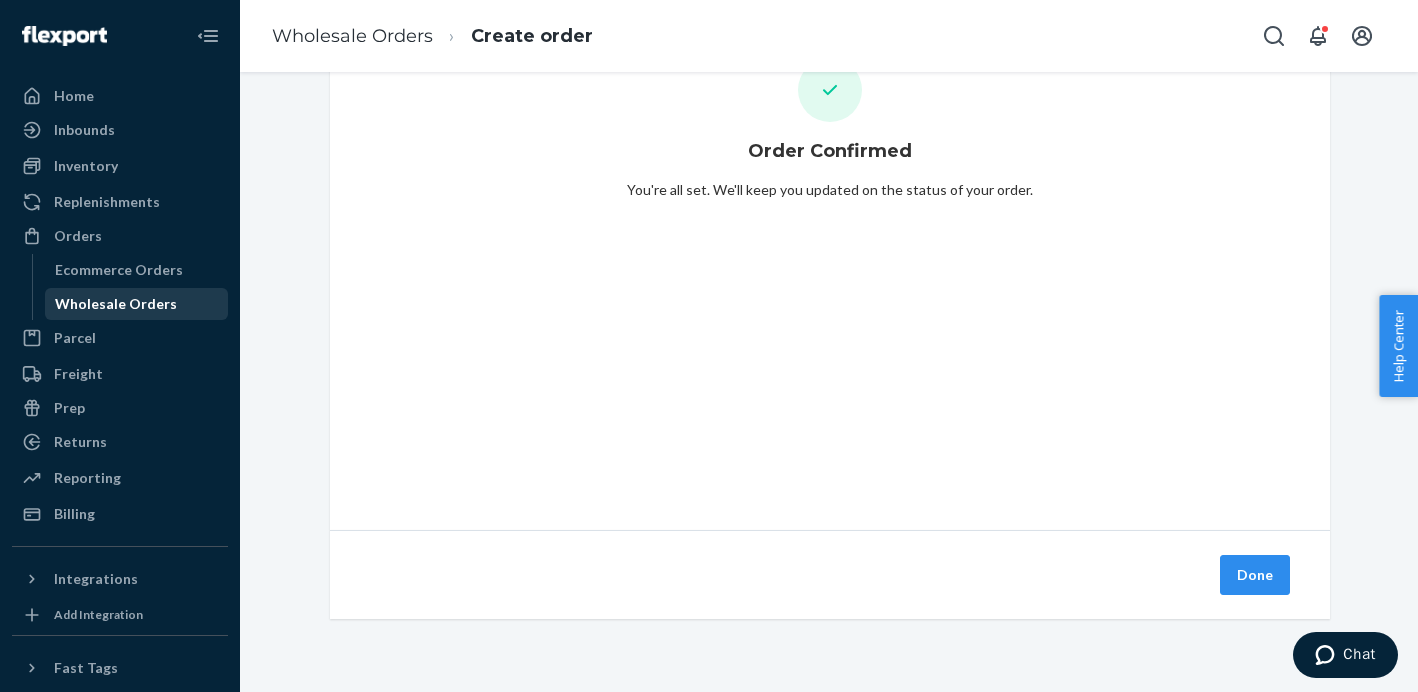 click on "Wholesale Orders" at bounding box center (116, 304) 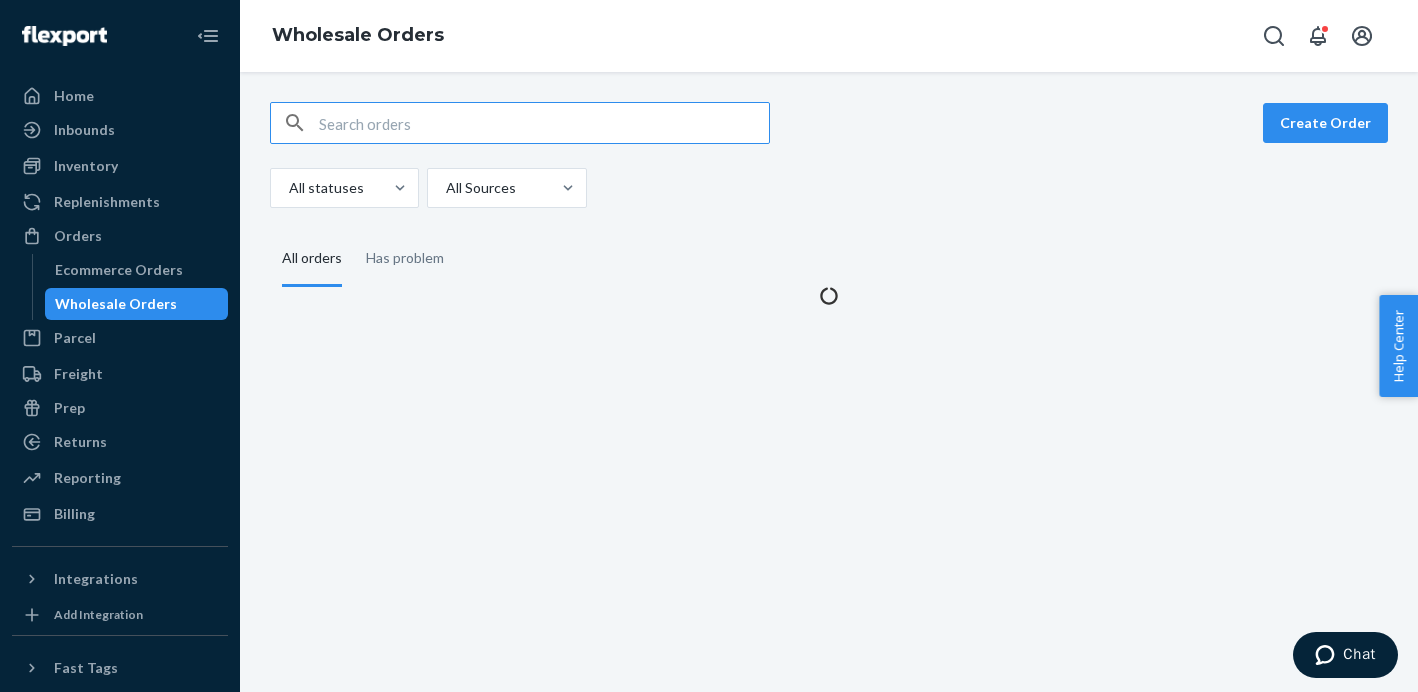 scroll, scrollTop: 0, scrollLeft: 0, axis: both 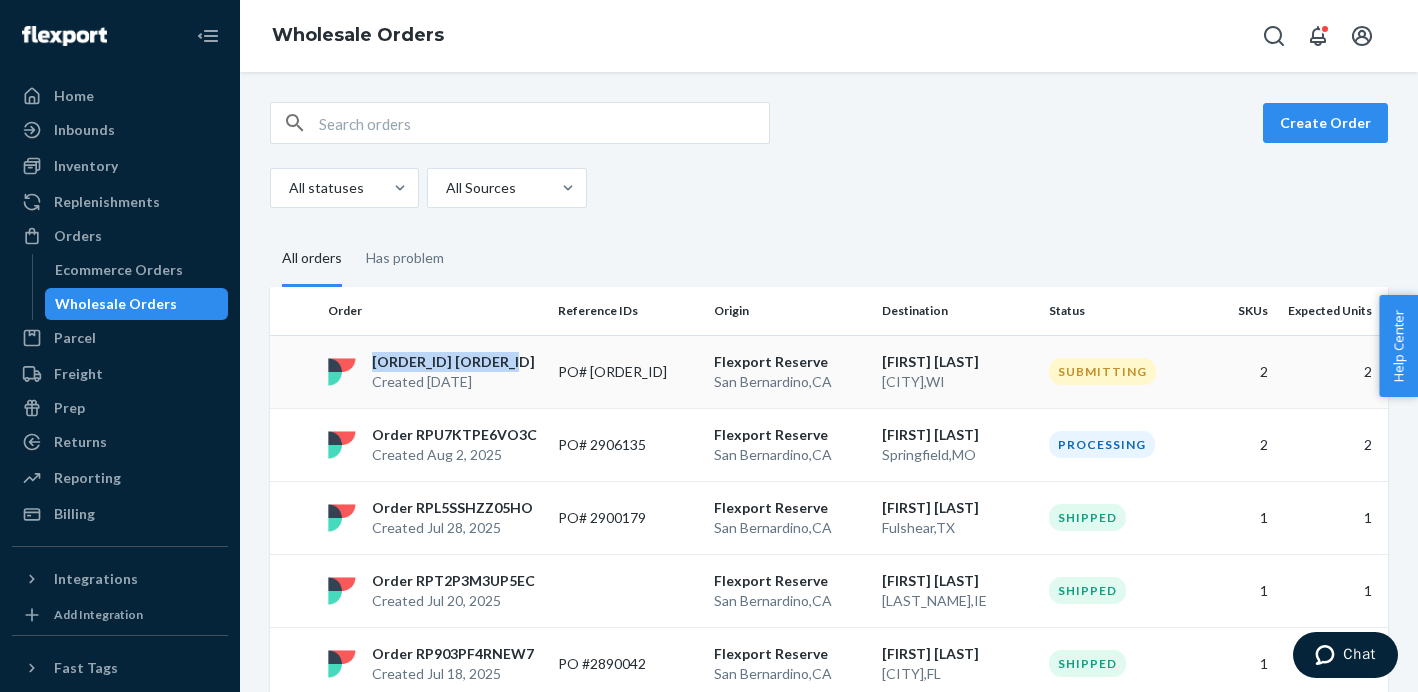drag, startPoint x: 534, startPoint y: 356, endPoint x: 370, endPoint y: 366, distance: 164.3046 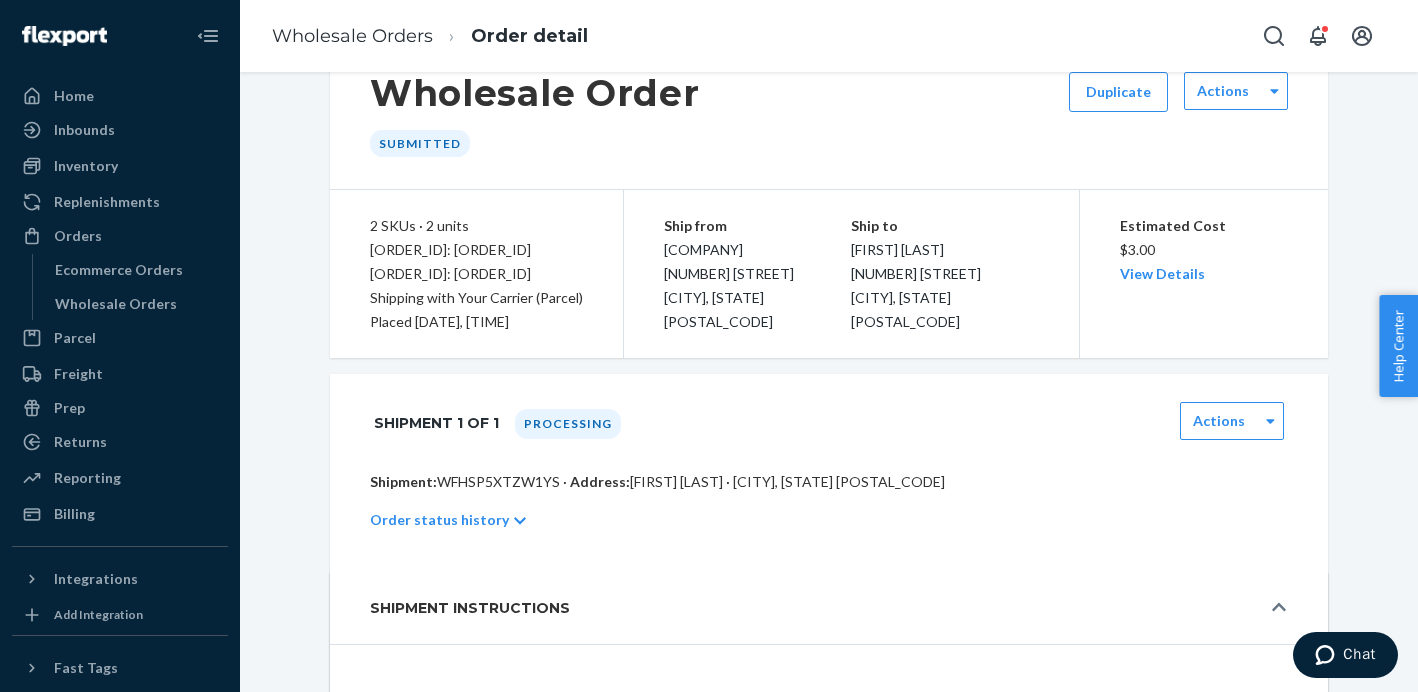 scroll, scrollTop: 0, scrollLeft: 0, axis: both 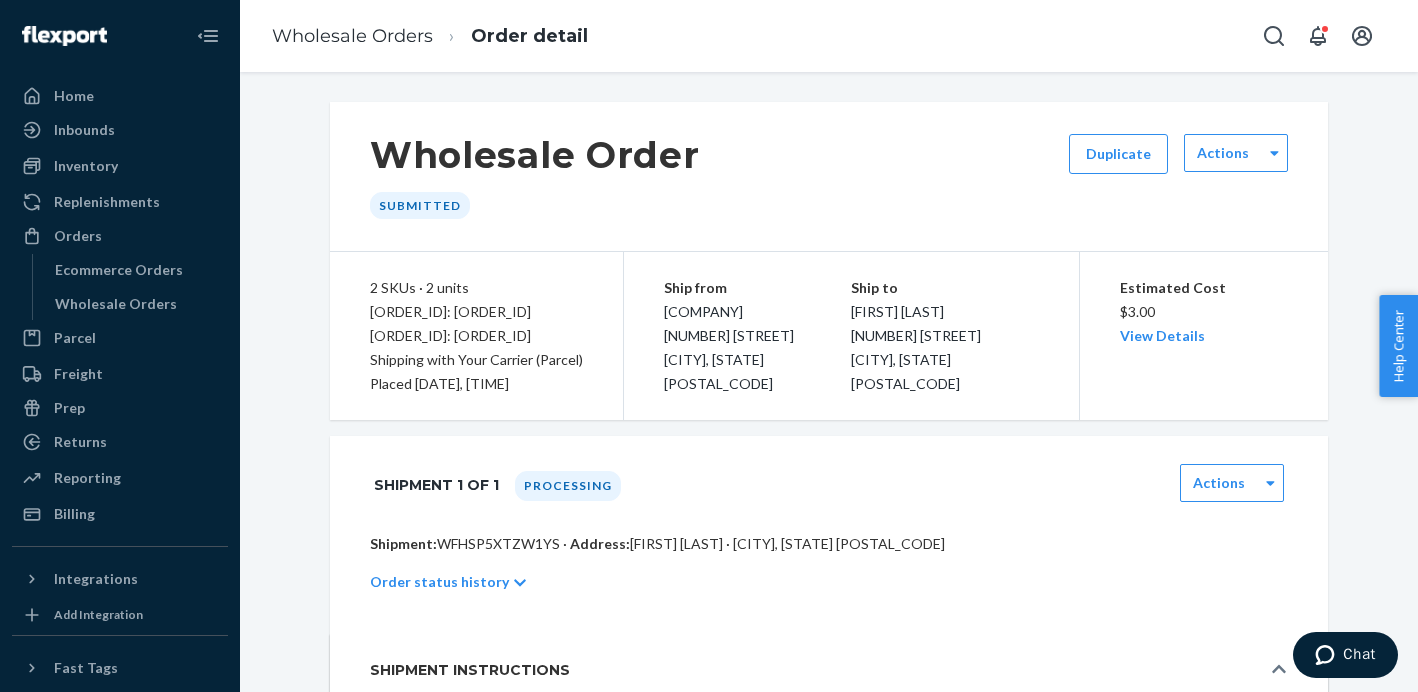 click on "[ORDER_ID]: [ORDER_ID]" at bounding box center [476, 312] 